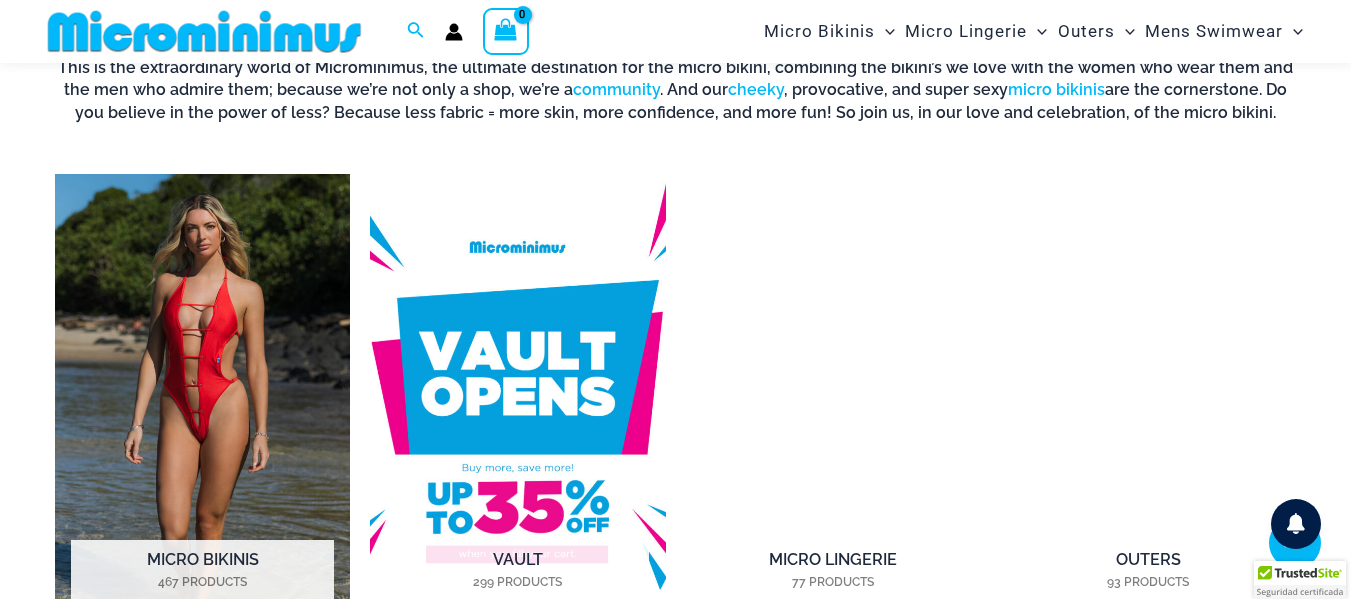 scroll, scrollTop: 1382, scrollLeft: 0, axis: vertical 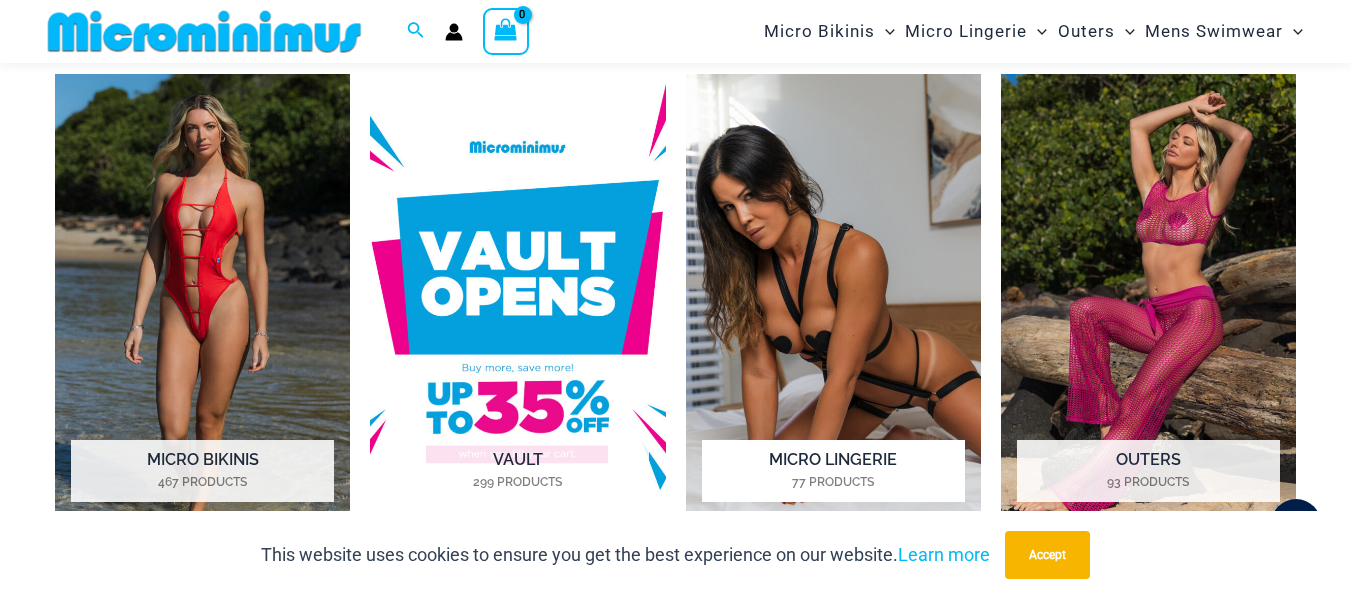 click at bounding box center [833, 302] 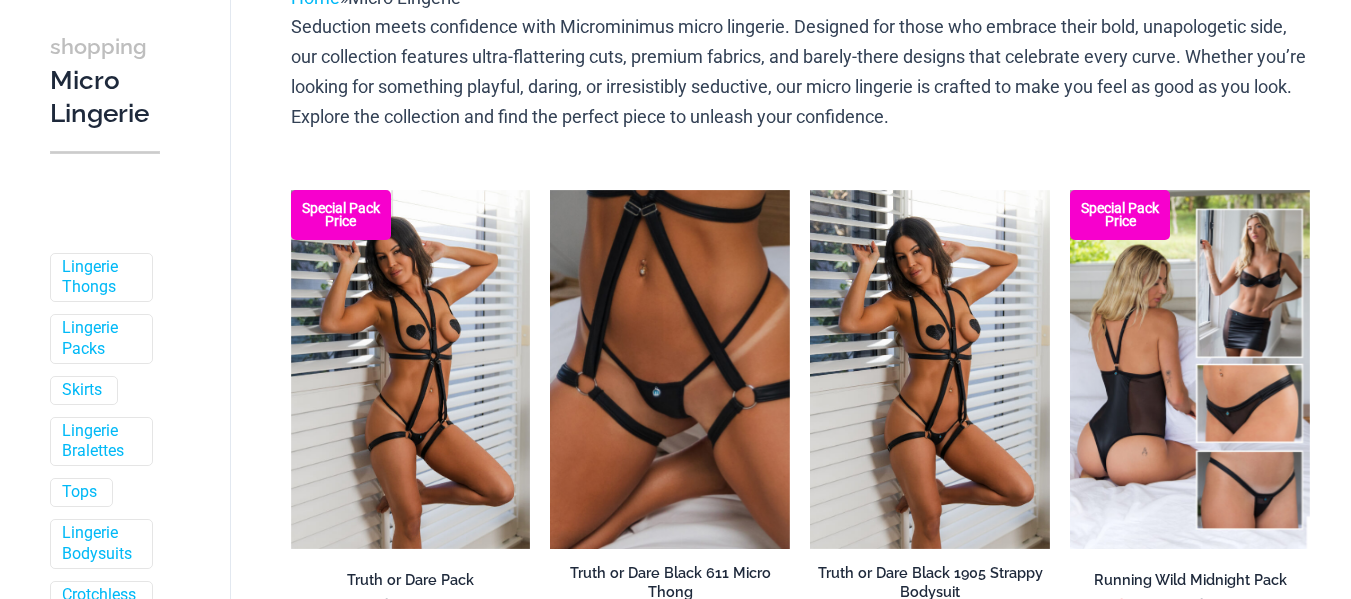 scroll, scrollTop: 300, scrollLeft: 0, axis: vertical 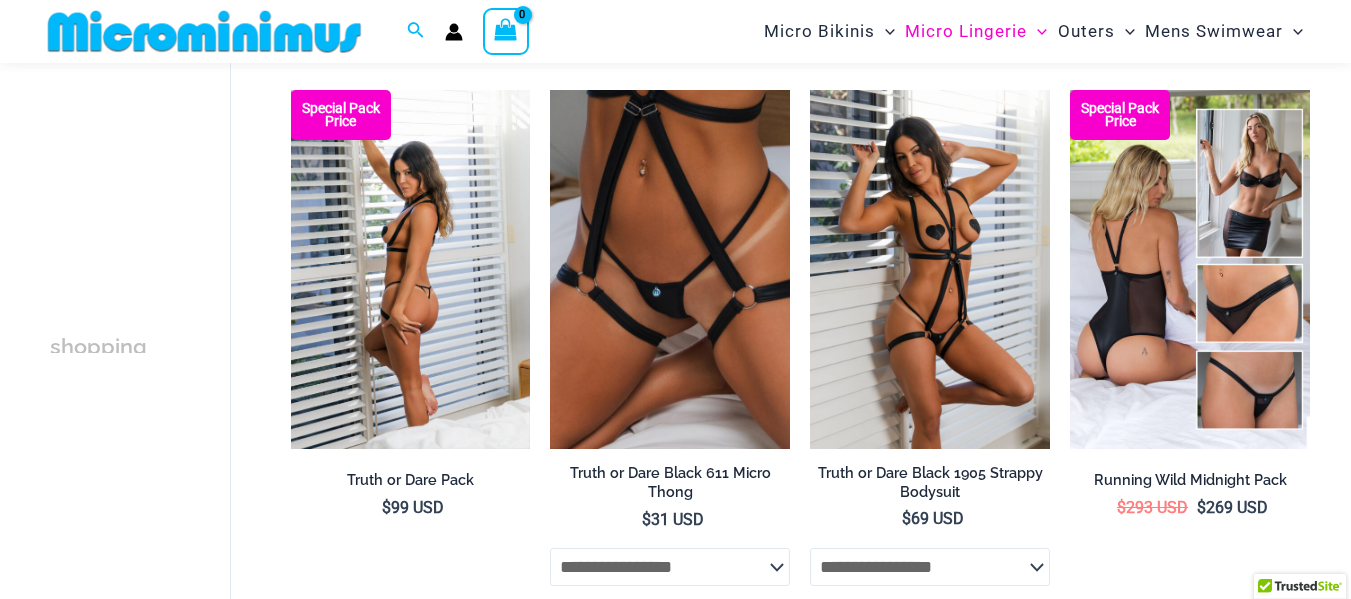 click at bounding box center (411, 270) 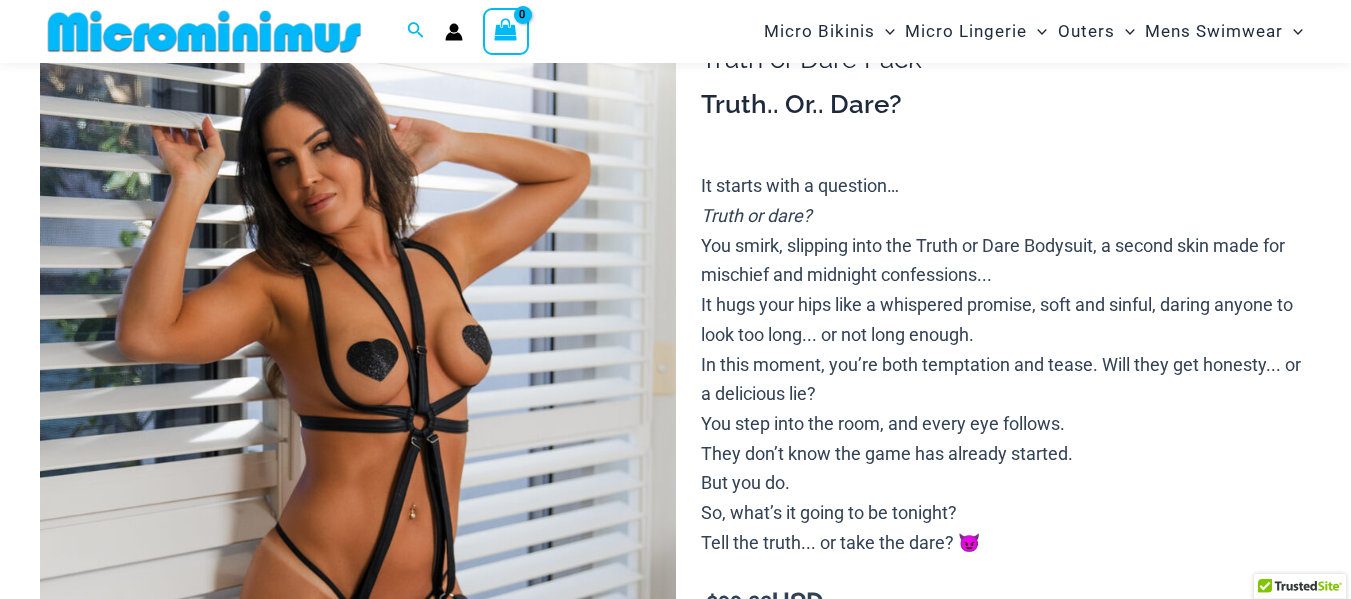 scroll, scrollTop: 282, scrollLeft: 0, axis: vertical 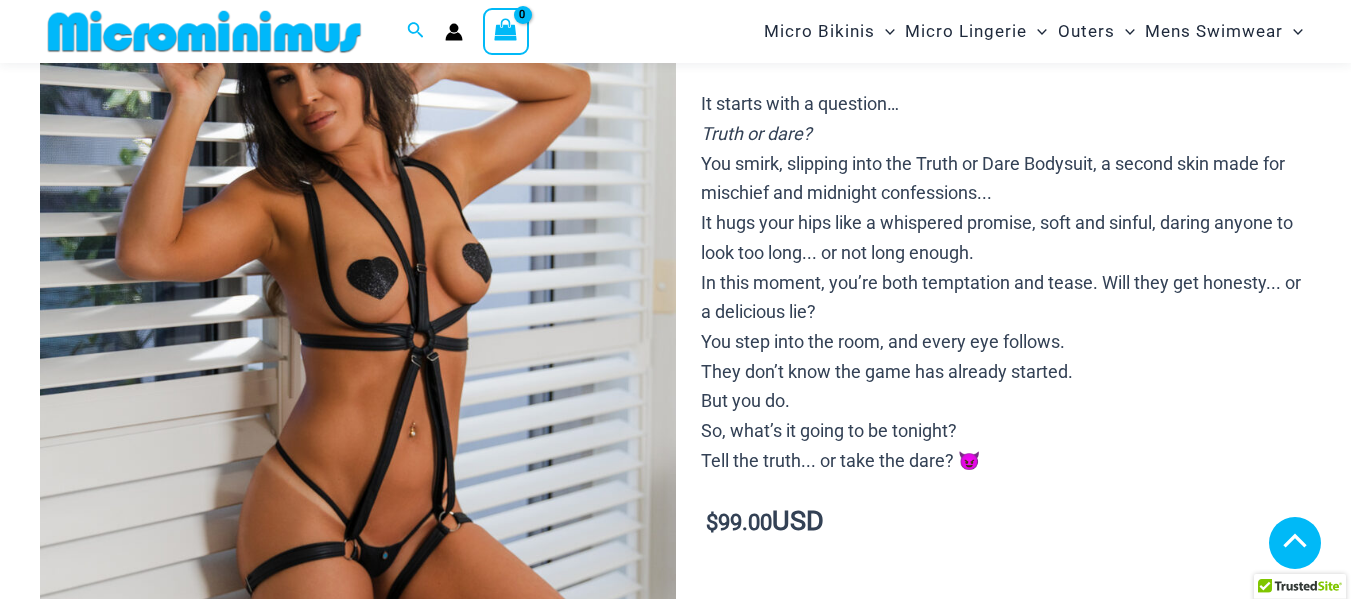 click at bounding box center [139, 1023] 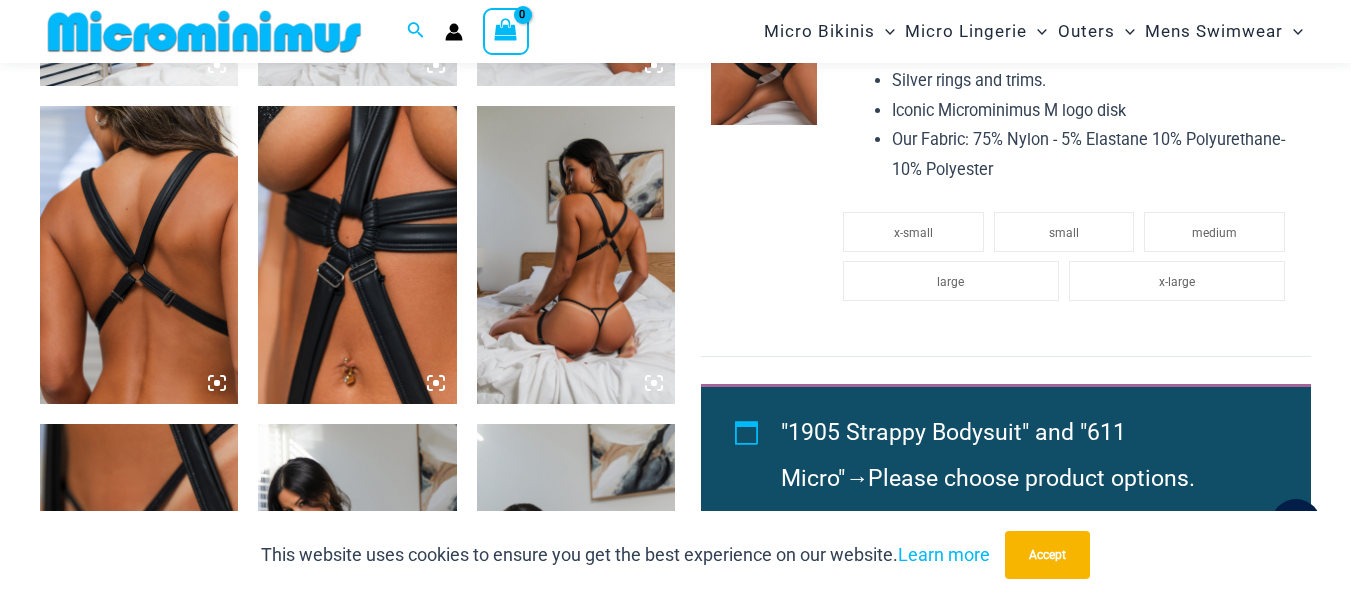 scroll, scrollTop: 1467, scrollLeft: 0, axis: vertical 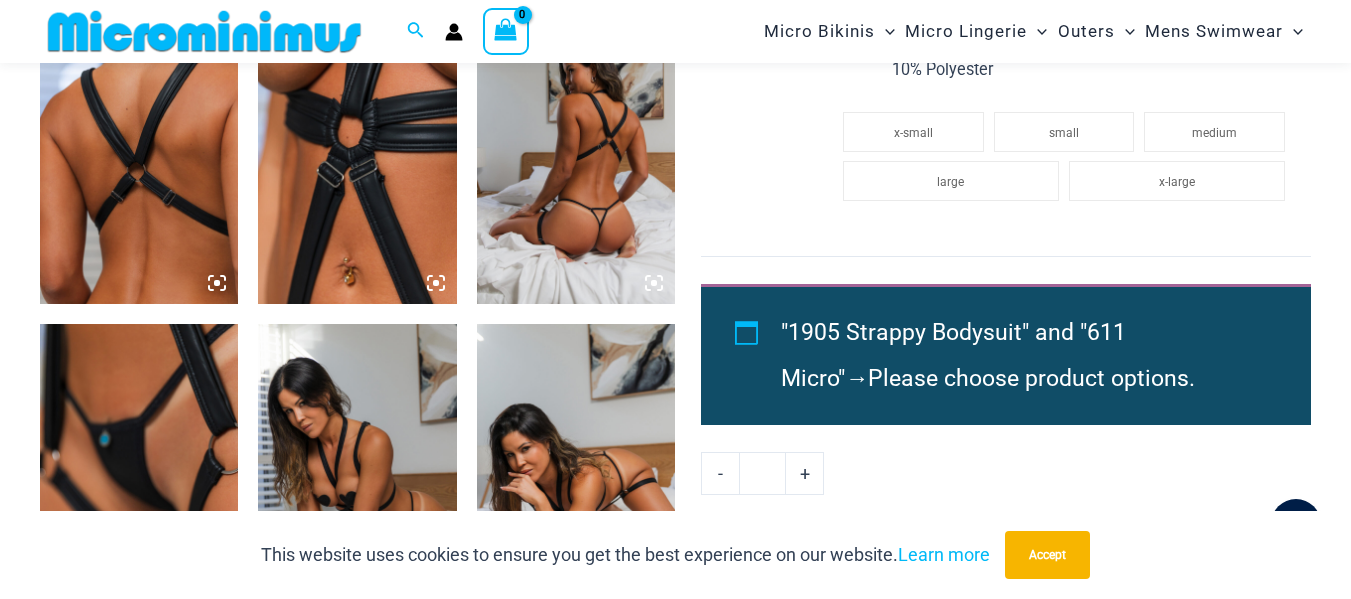 click 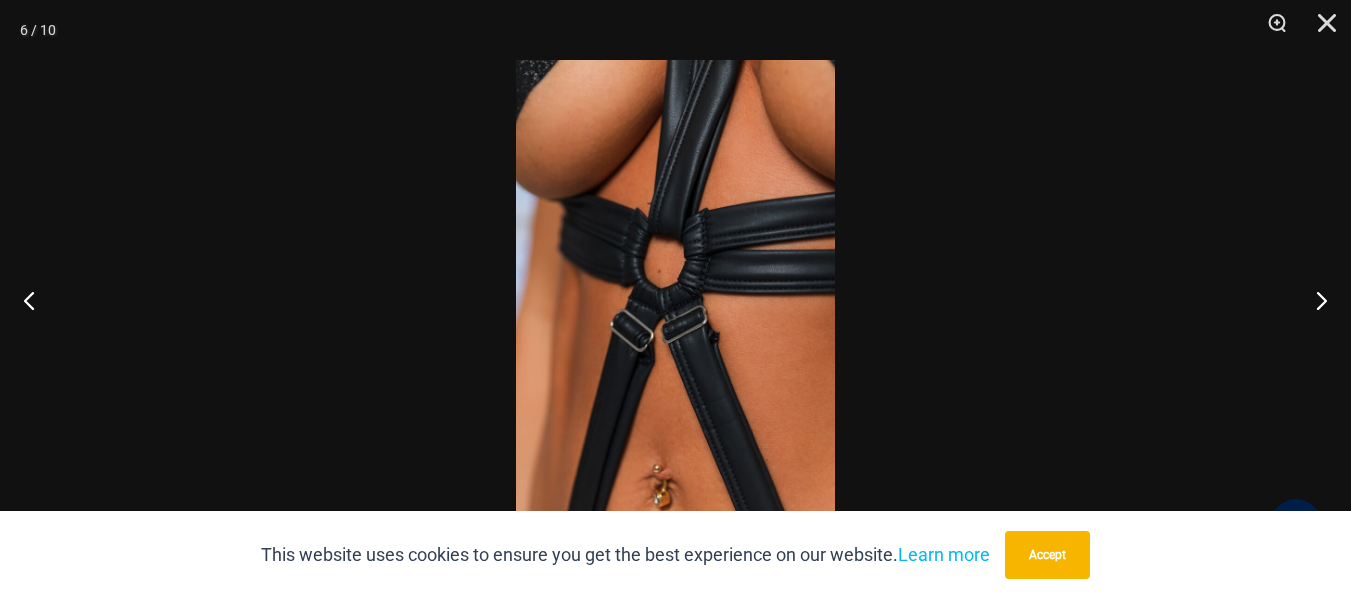 click at bounding box center [675, 299] 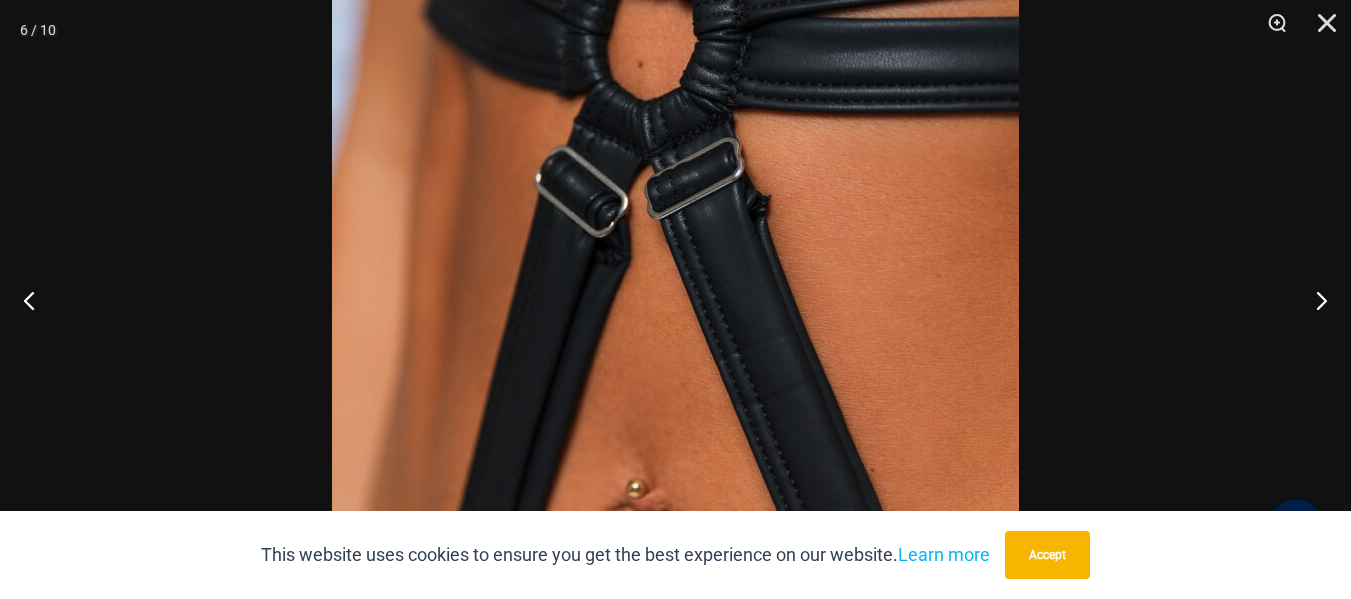 click at bounding box center (675, 125) 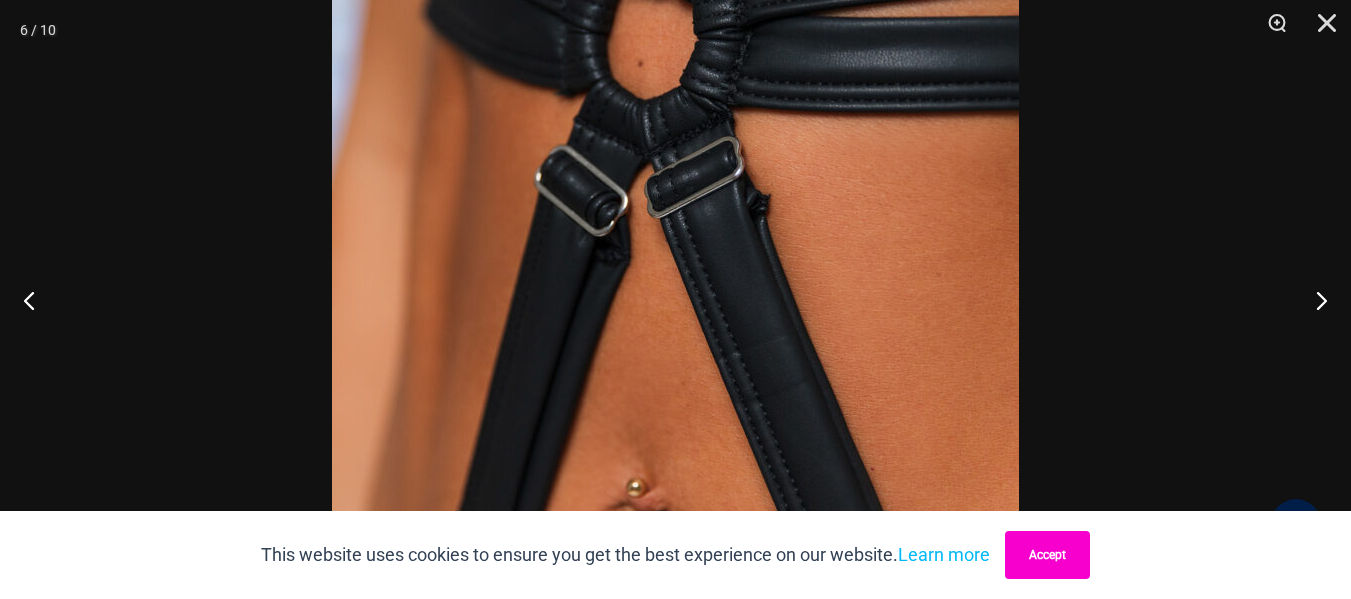 click on "Accept" at bounding box center [1047, 555] 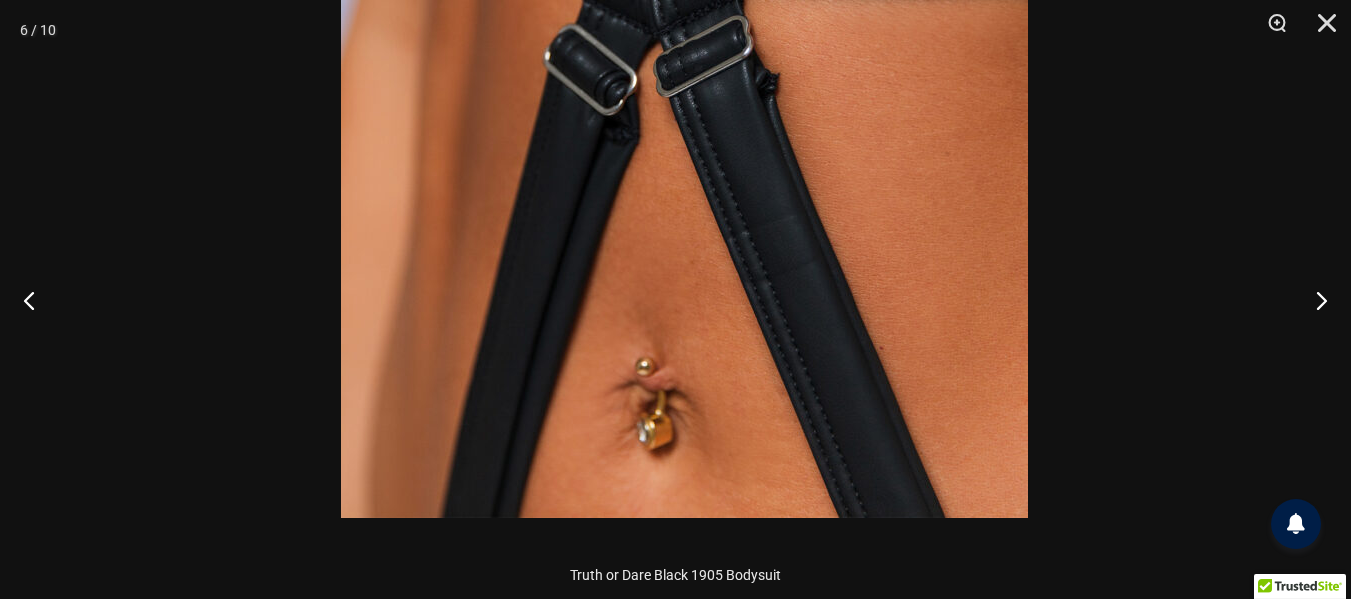 click at bounding box center [684, 3] 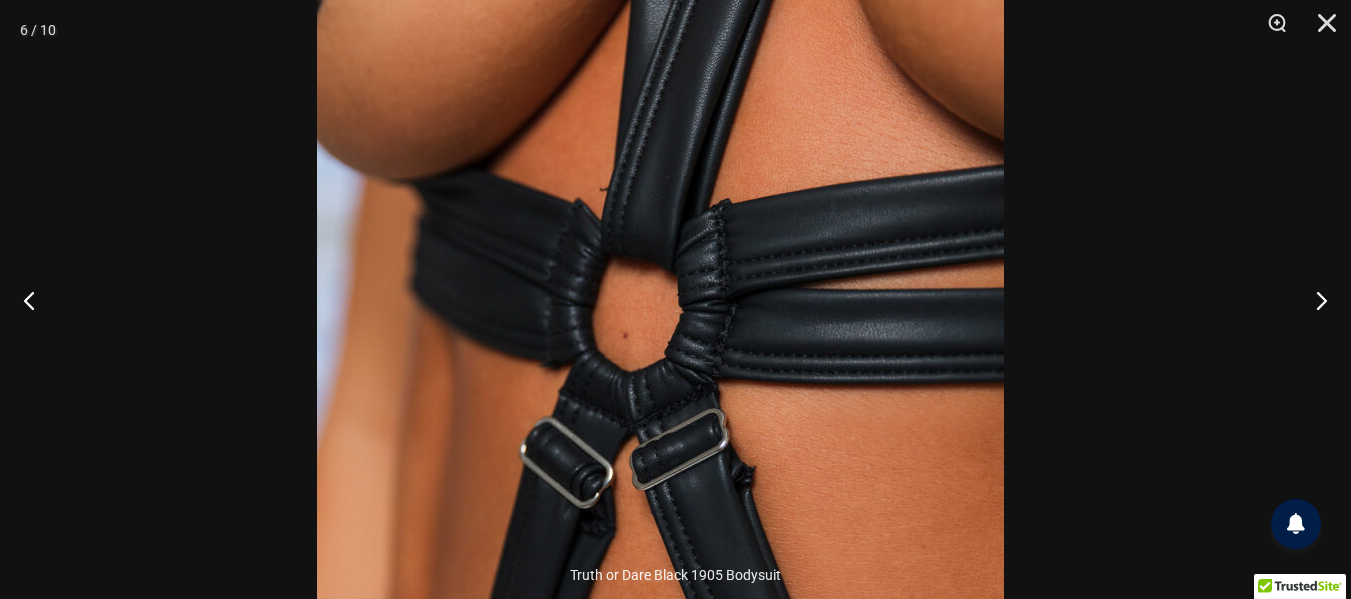click at bounding box center [660, 396] 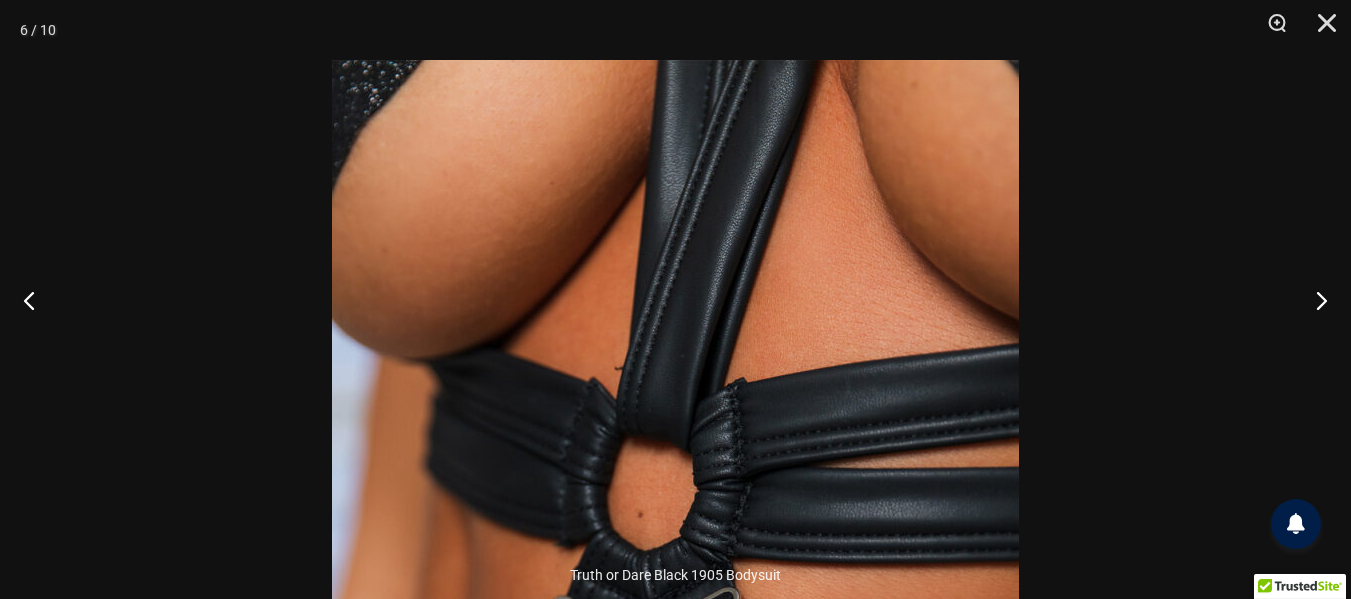 click at bounding box center (675, 575) 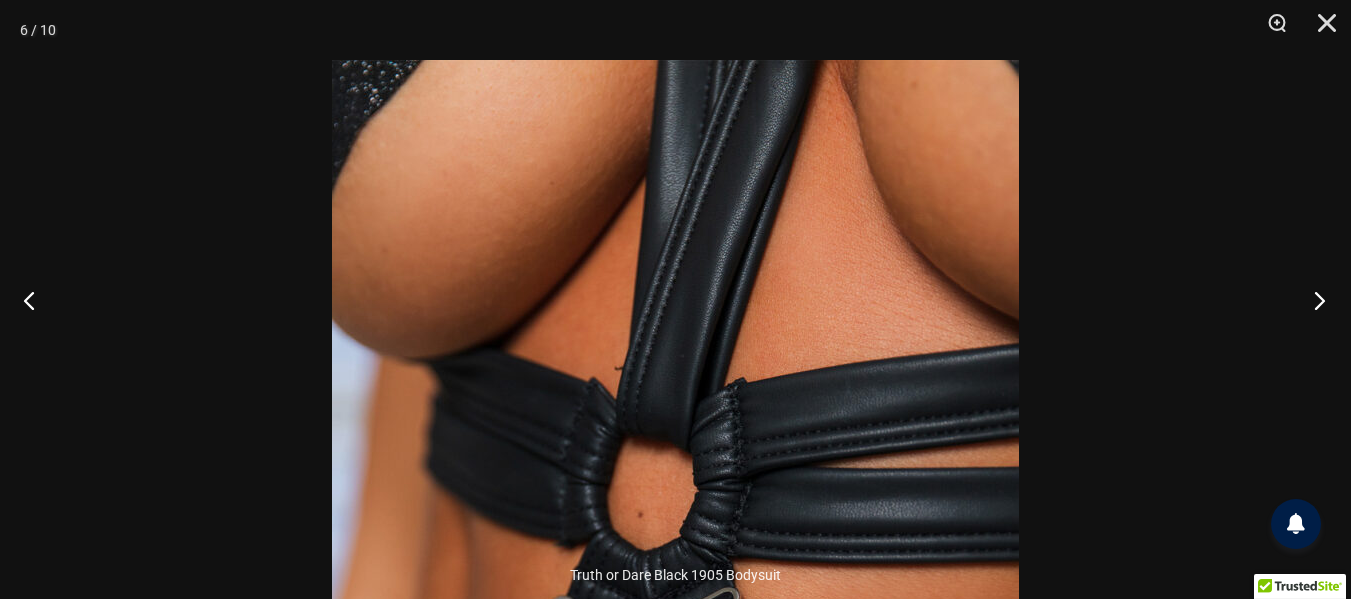 click at bounding box center (1313, 300) 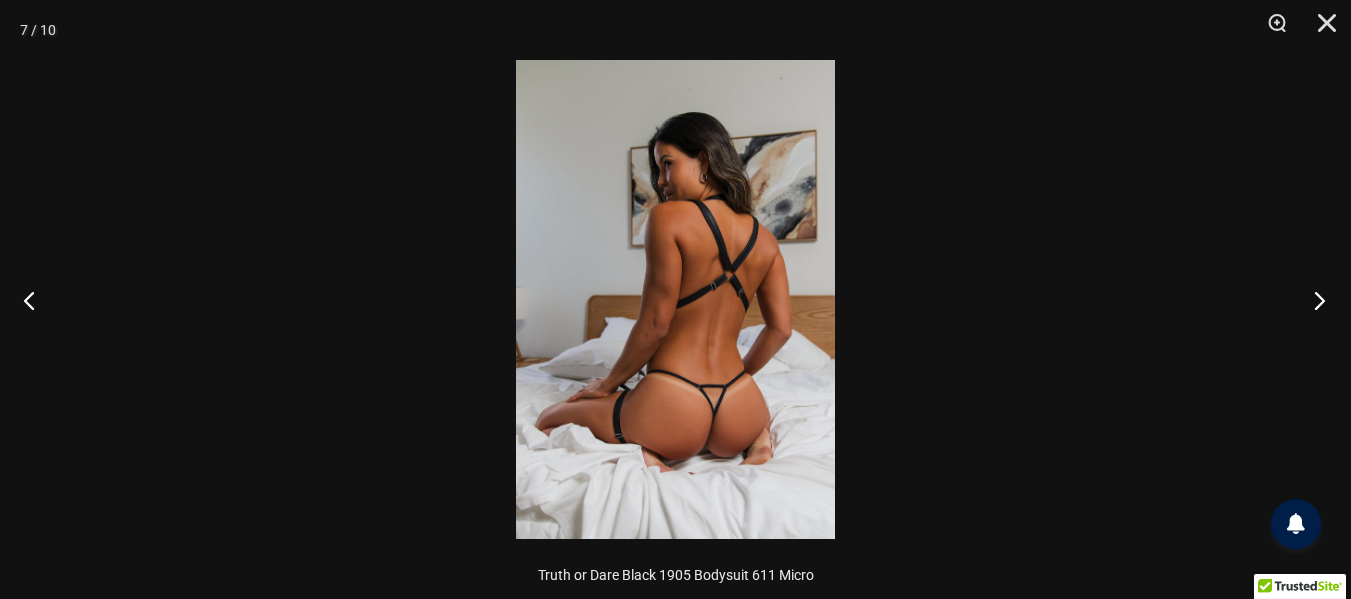 click at bounding box center [1313, 300] 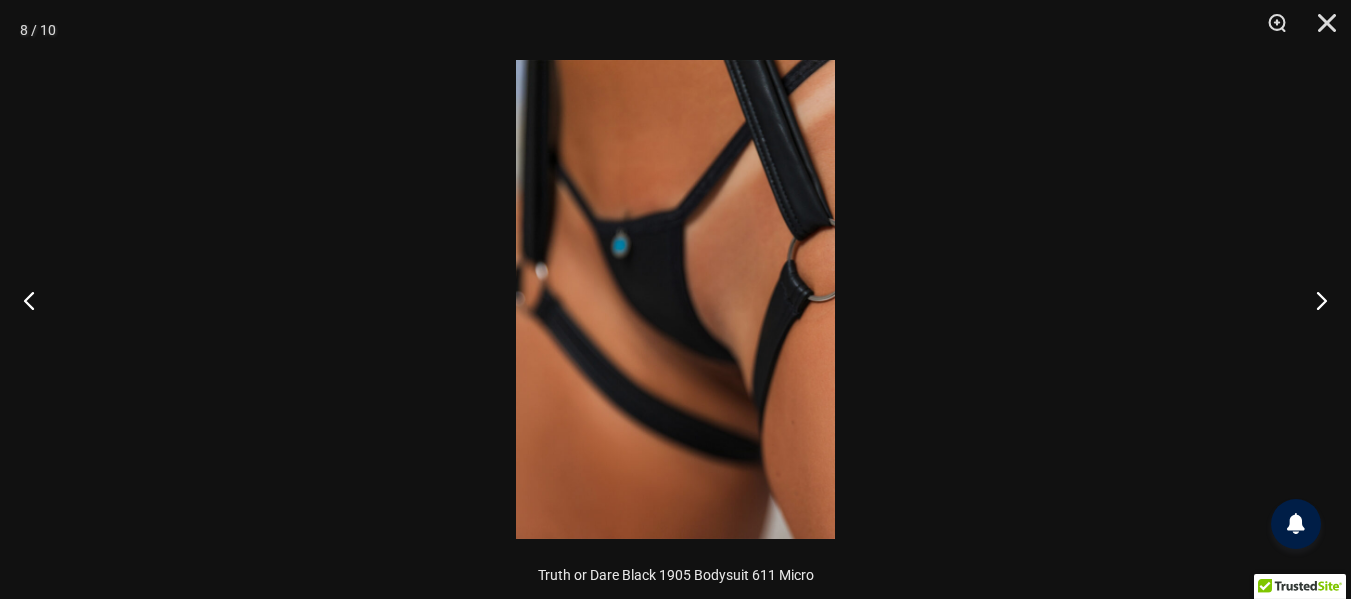 click at bounding box center [675, 299] 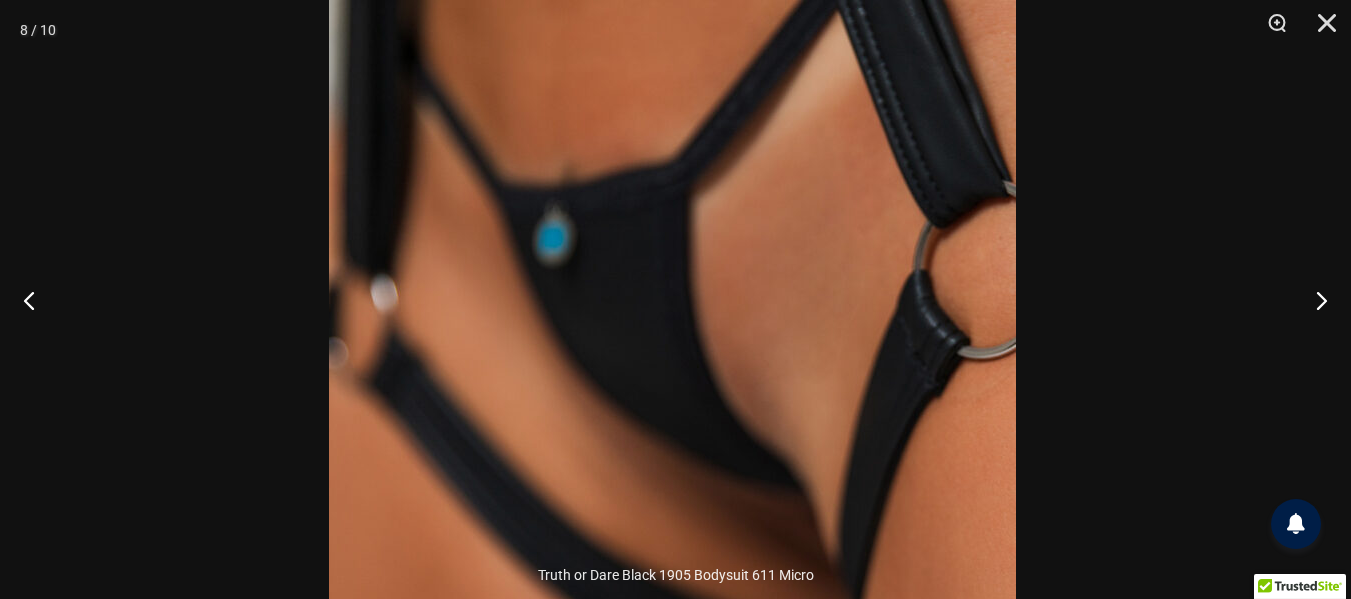 click at bounding box center (672, 355) 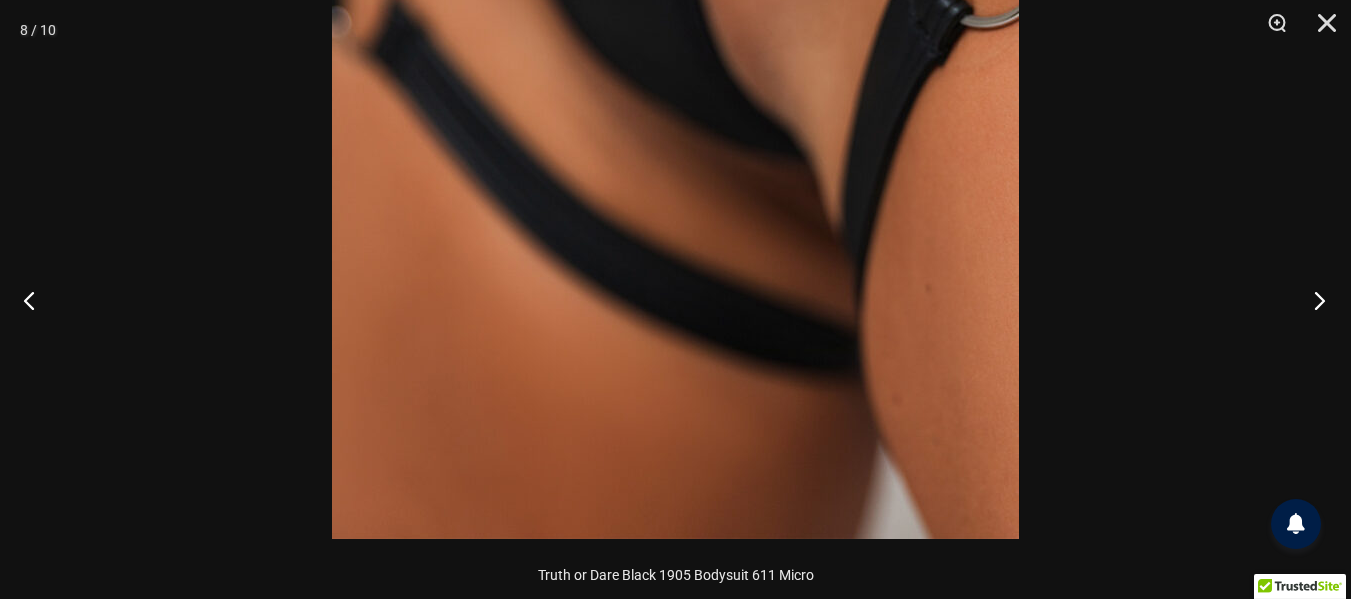 click at bounding box center (1313, 300) 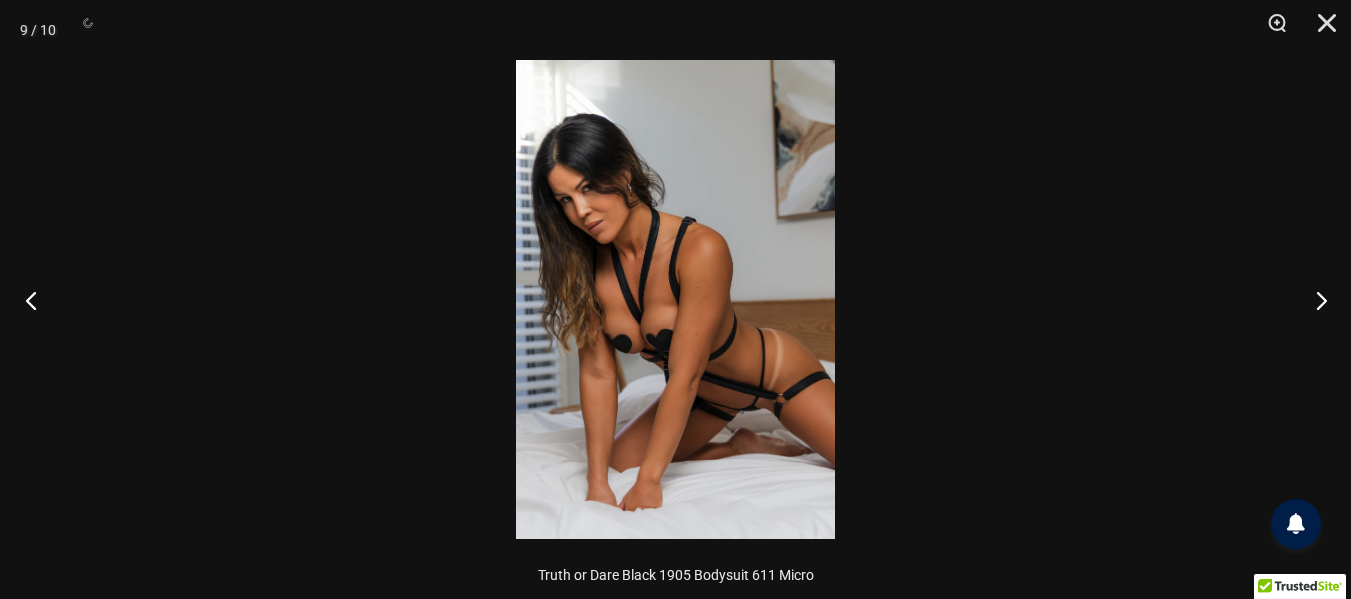 click at bounding box center [37, 300] 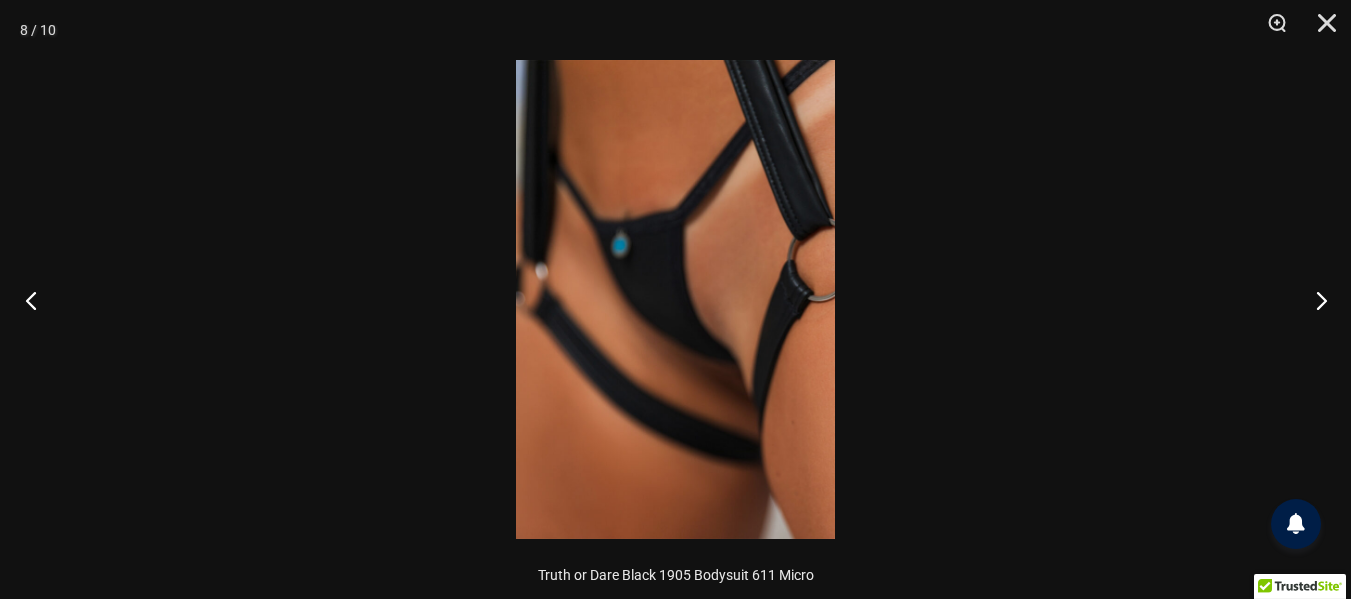 click at bounding box center (37, 300) 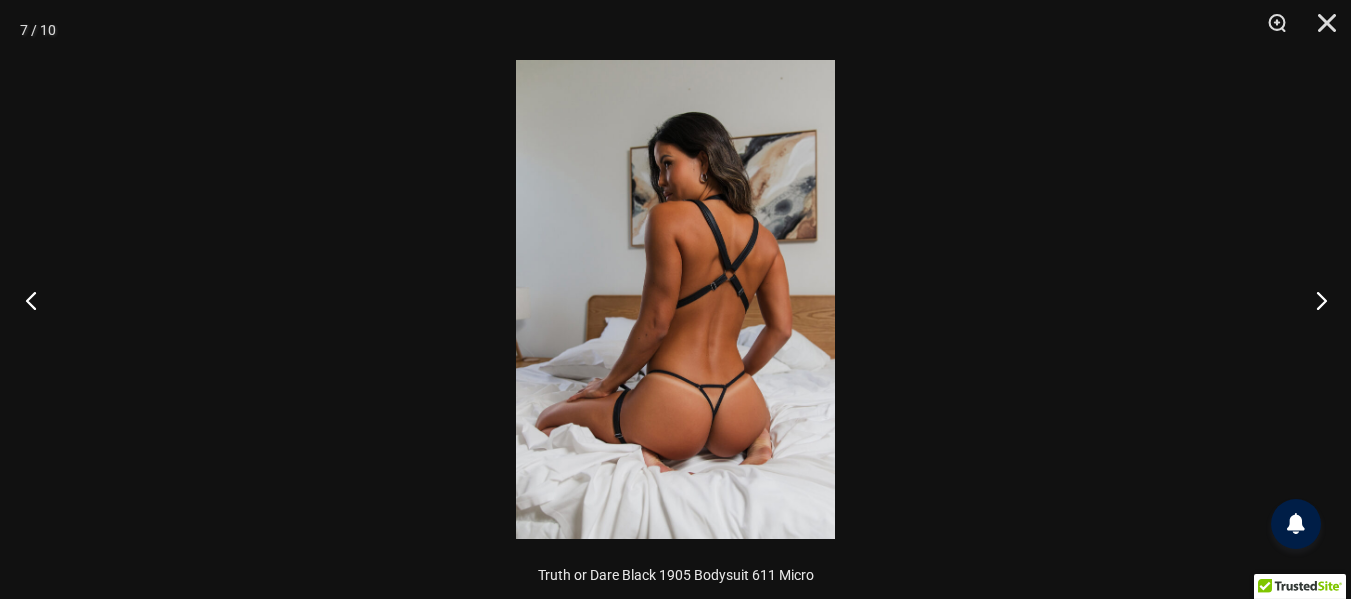 click at bounding box center (37, 300) 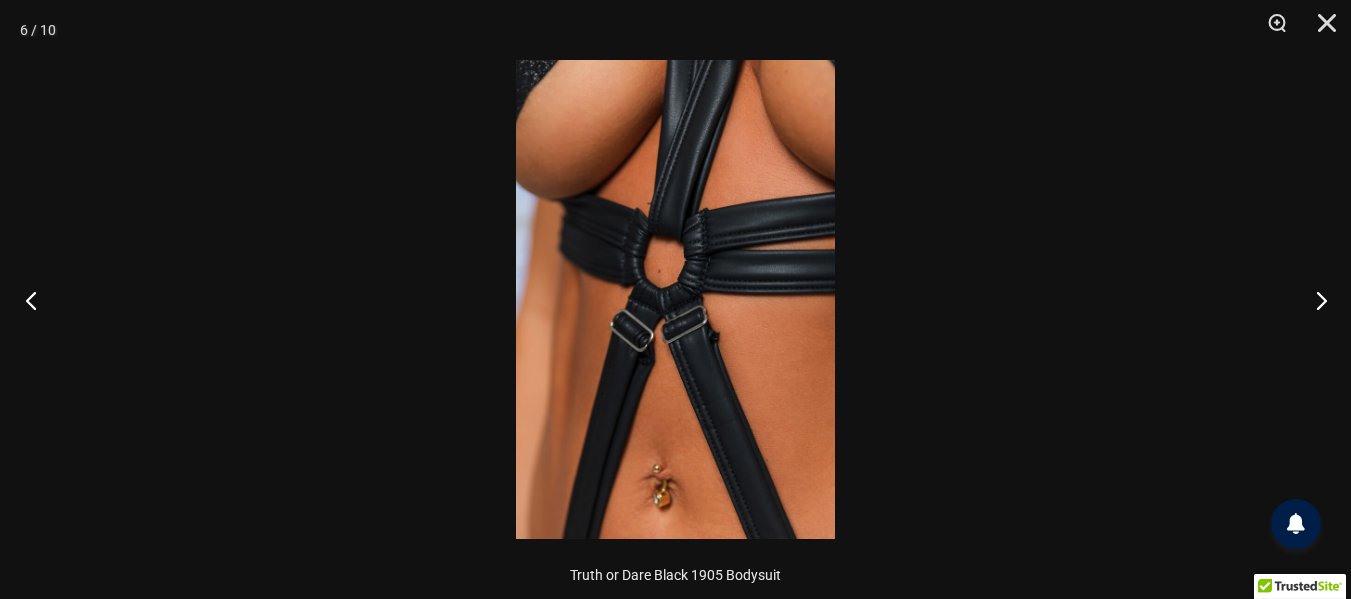 click at bounding box center (37, 300) 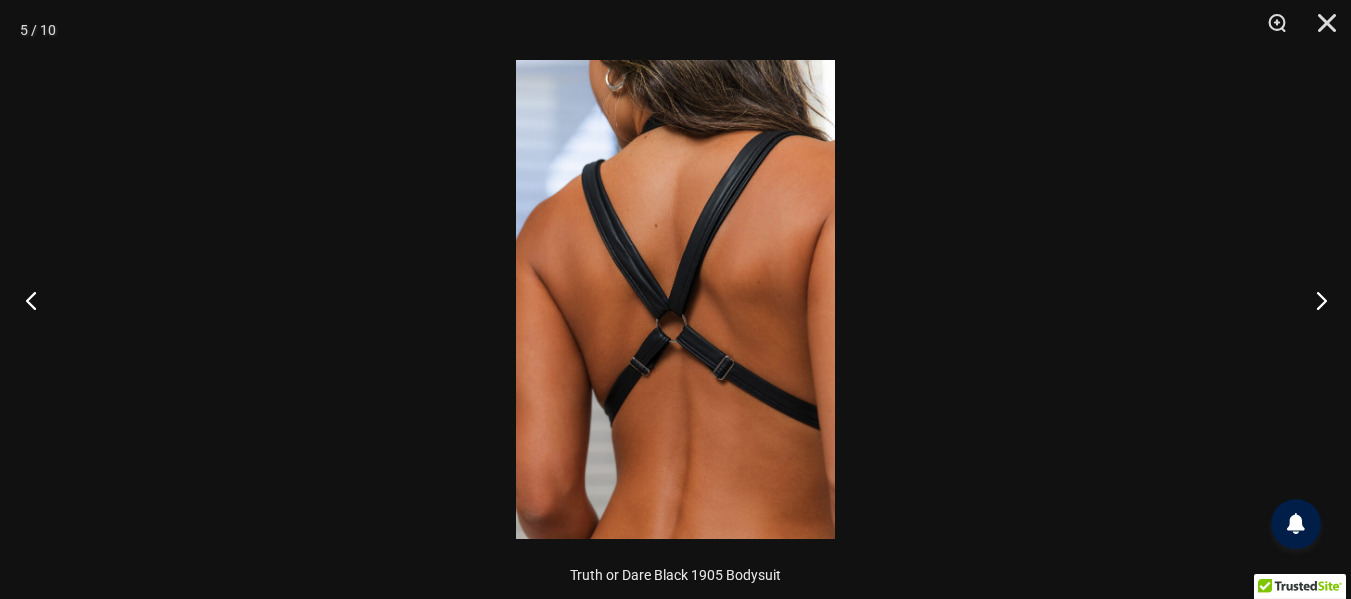 click at bounding box center (37, 300) 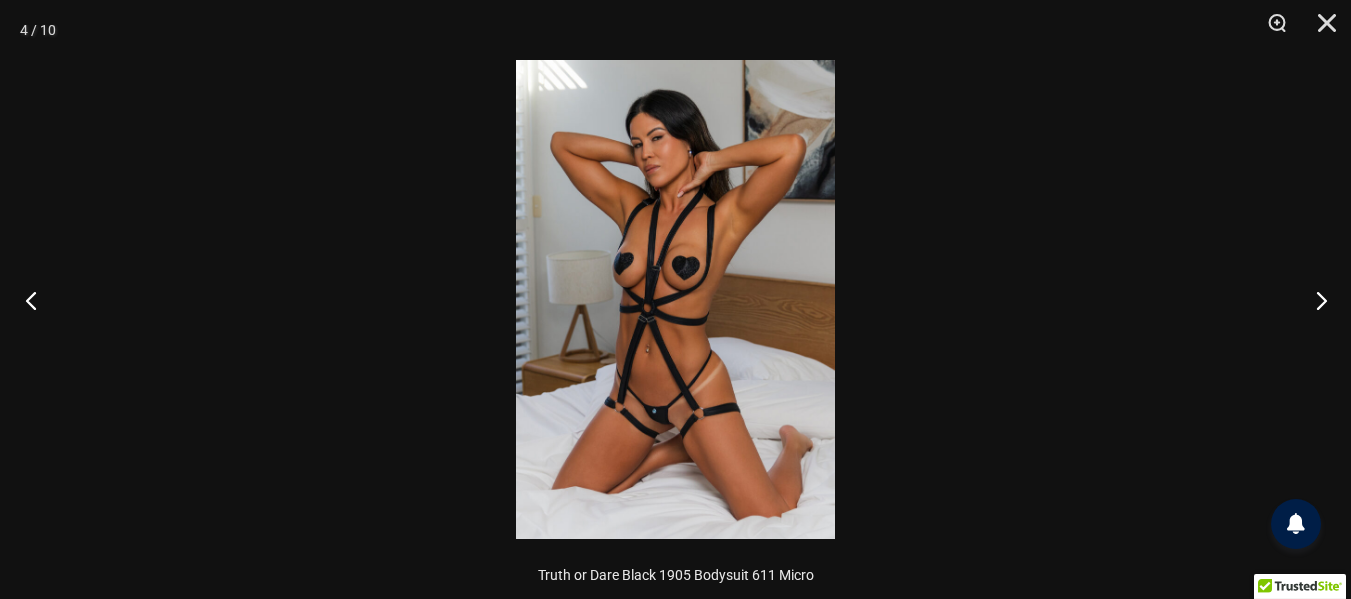 click at bounding box center (37, 300) 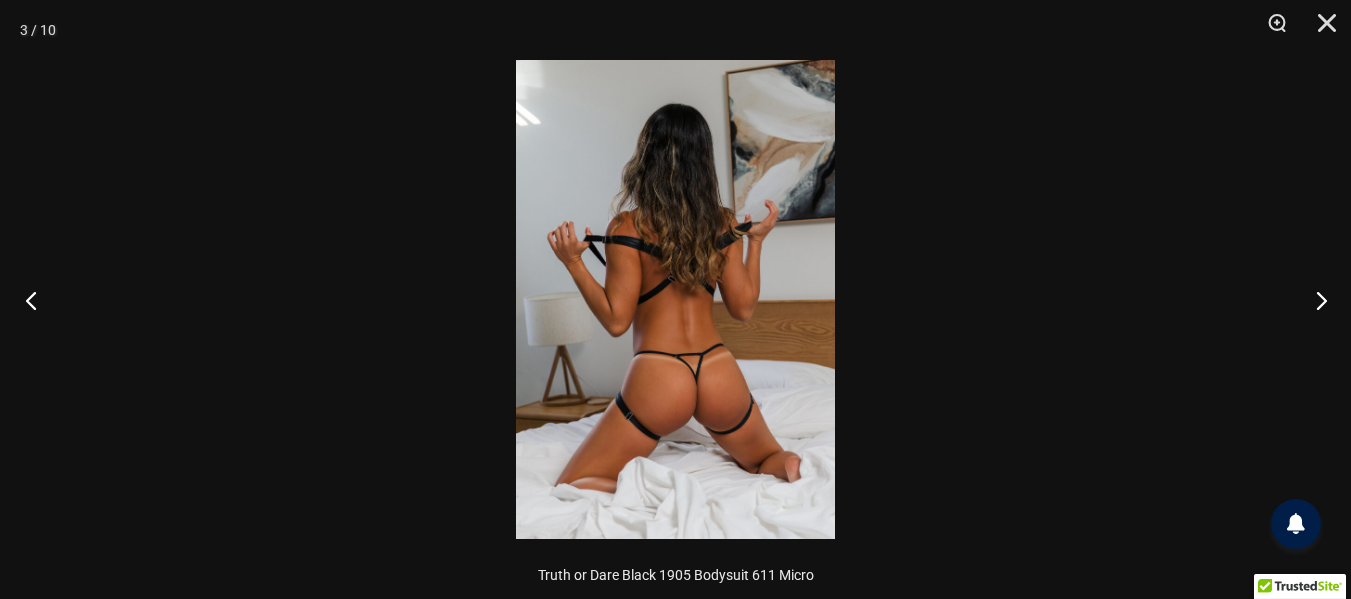 click at bounding box center [37, 300] 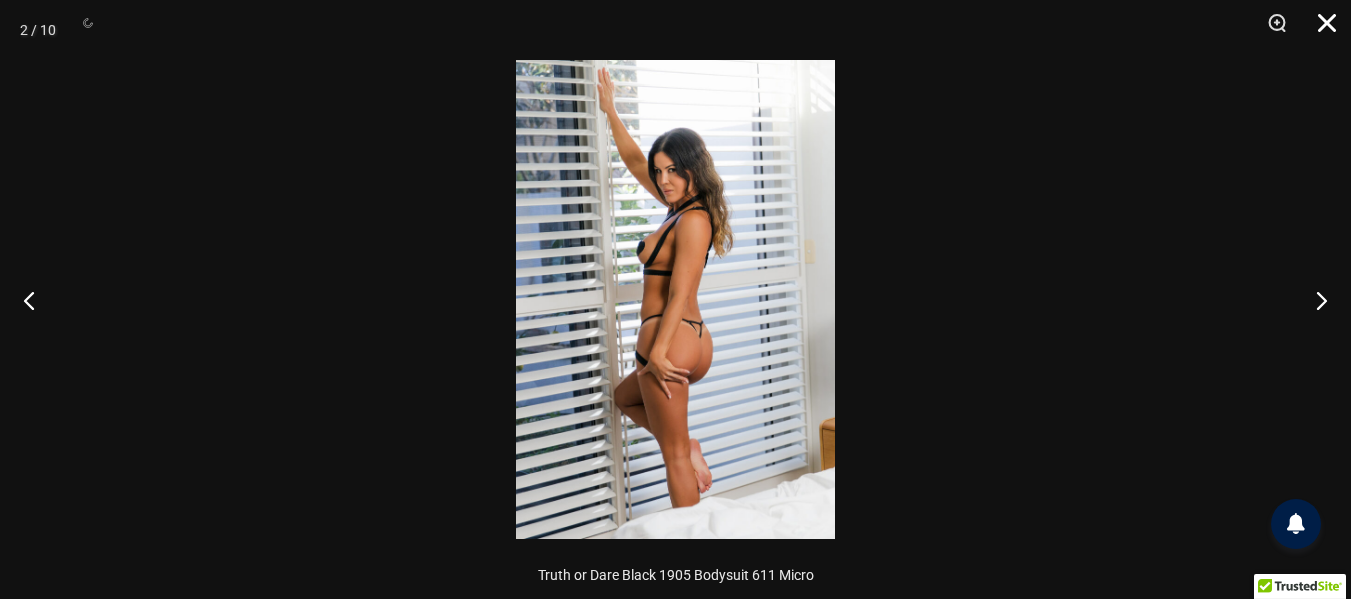 click at bounding box center [1320, 30] 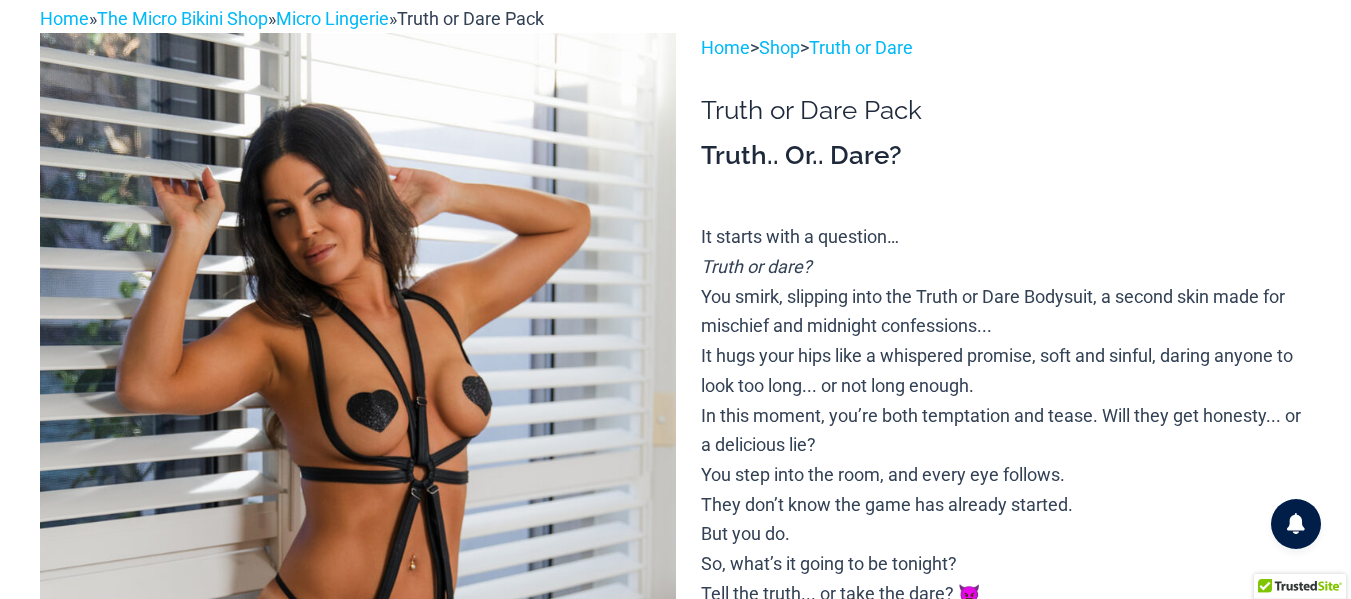 scroll, scrollTop: 0, scrollLeft: 0, axis: both 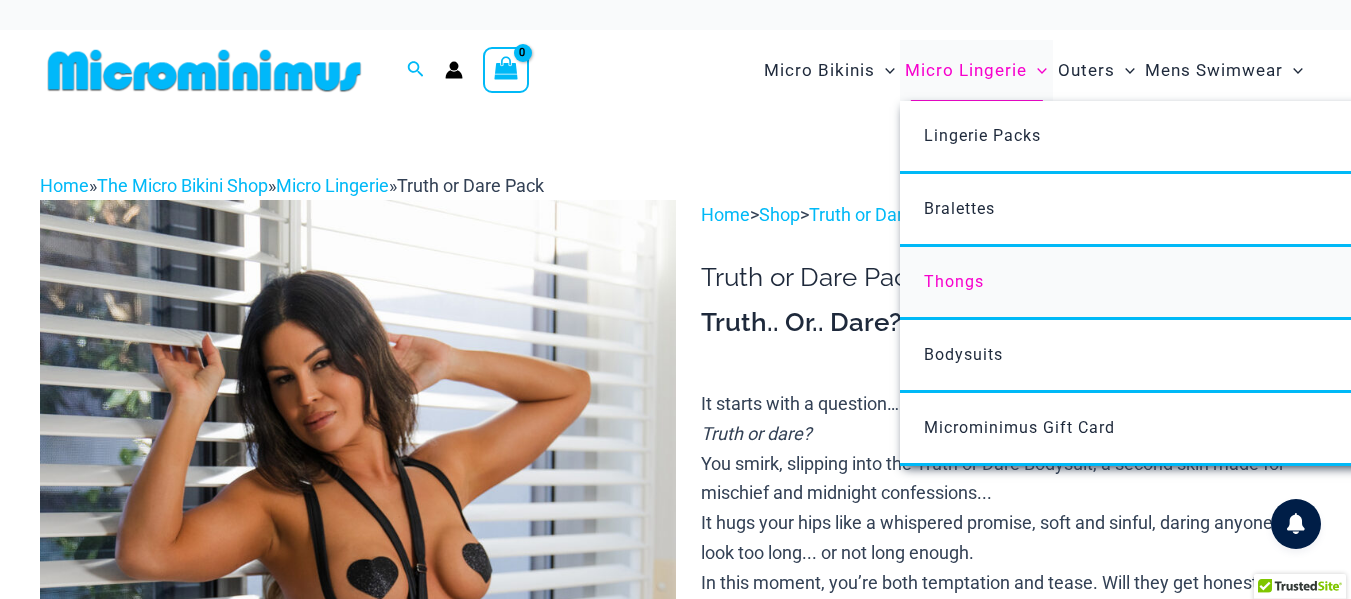 click on "Thongs" at bounding box center (954, 281) 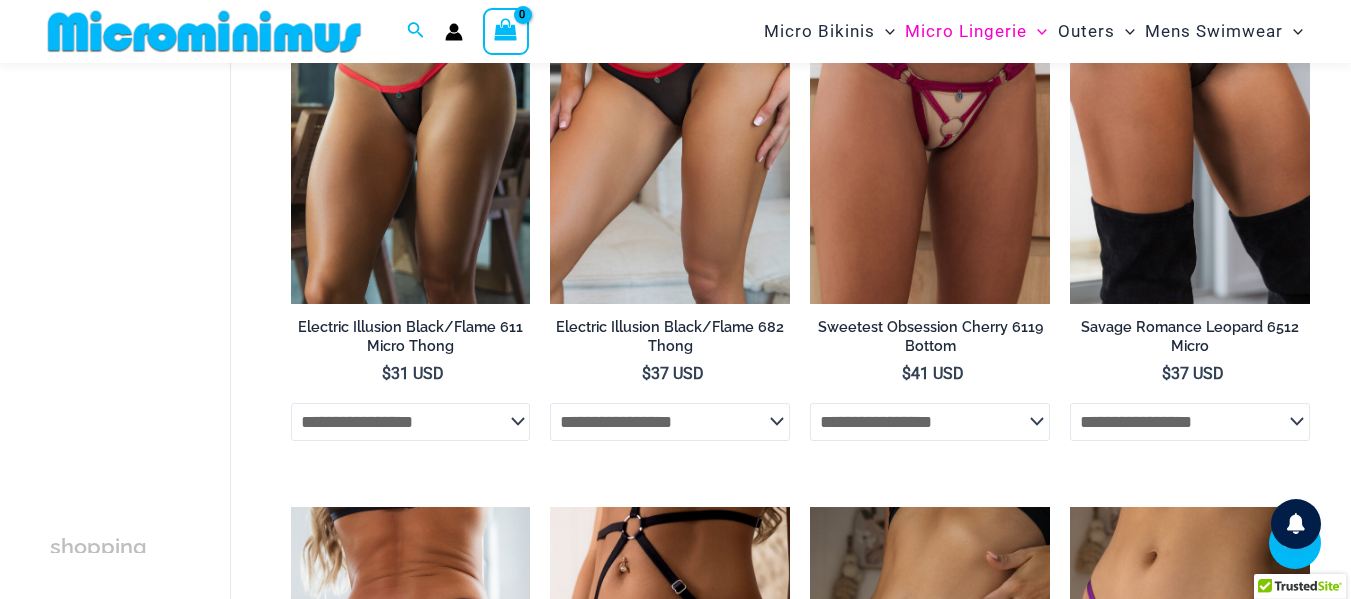 scroll, scrollTop: 2267, scrollLeft: 0, axis: vertical 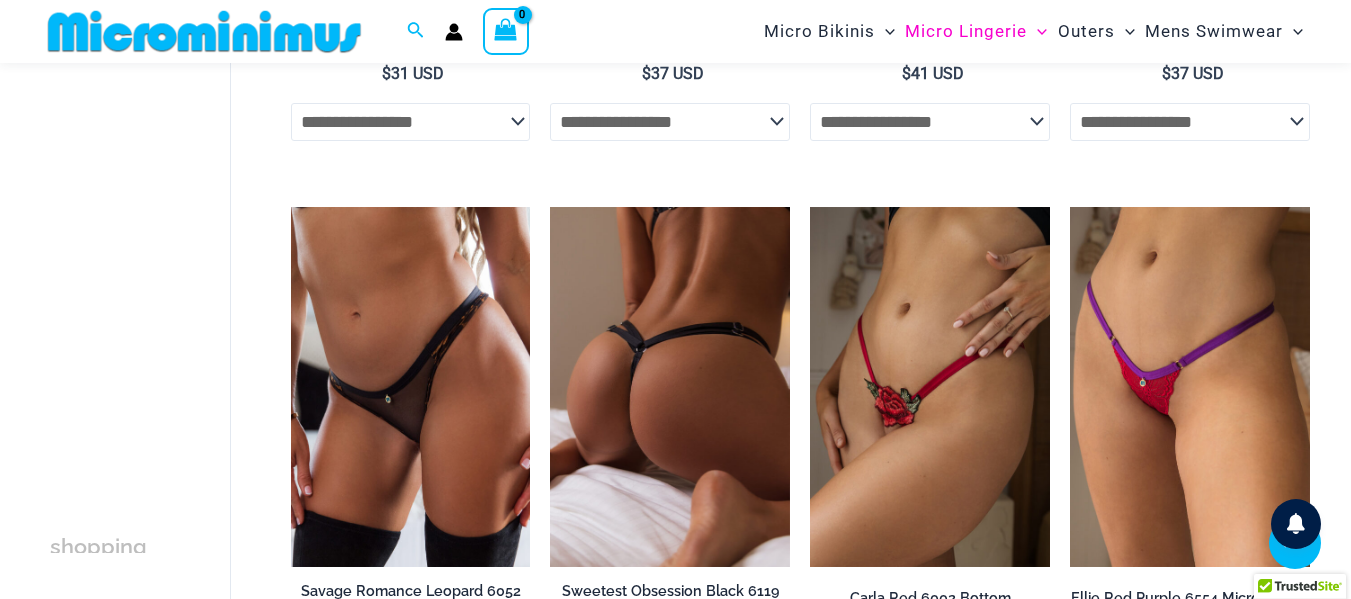 click at bounding box center (670, 387) 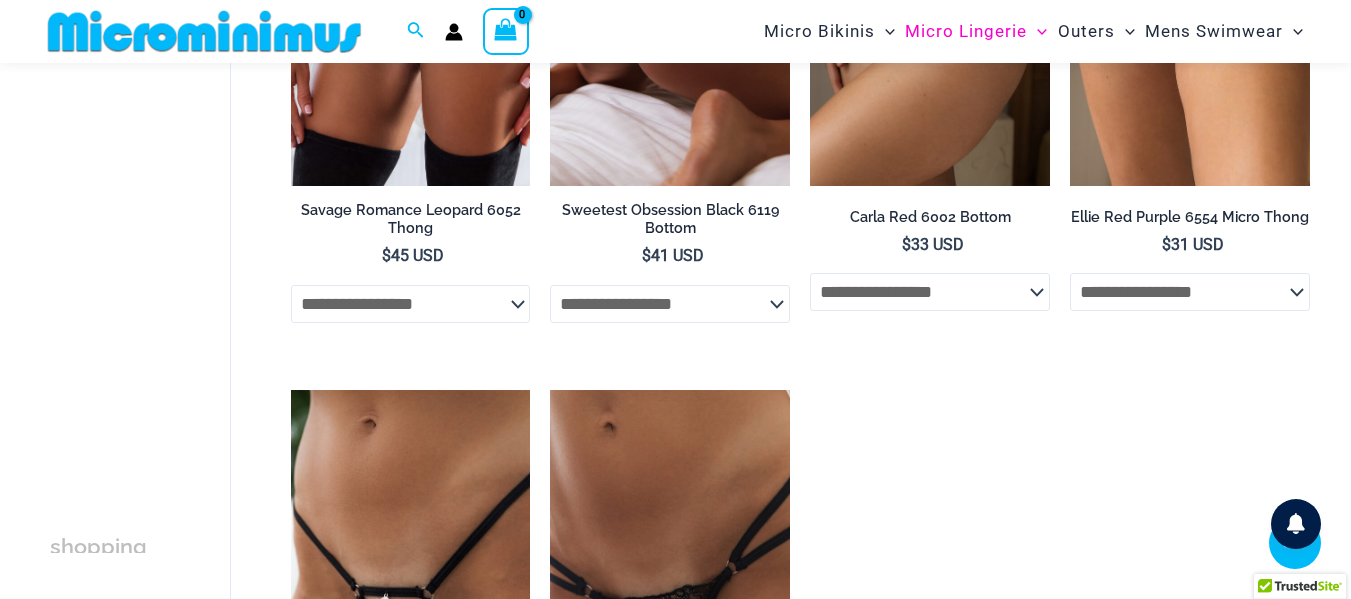 scroll, scrollTop: 2848, scrollLeft: 0, axis: vertical 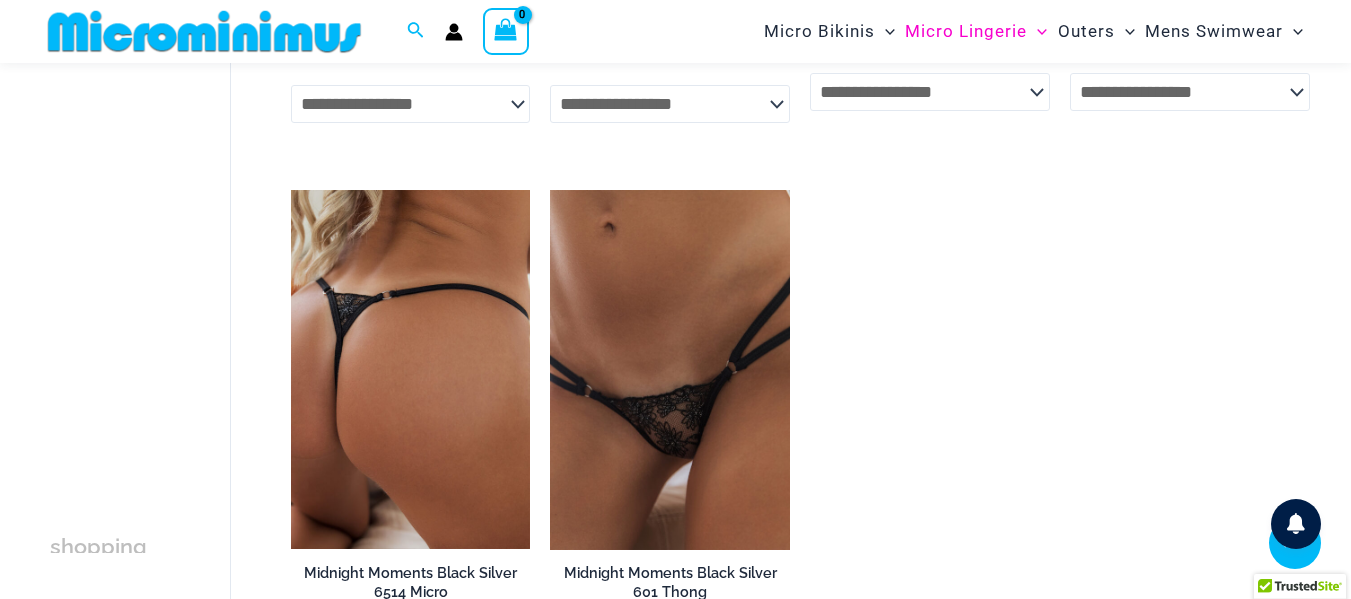 click at bounding box center (411, 370) 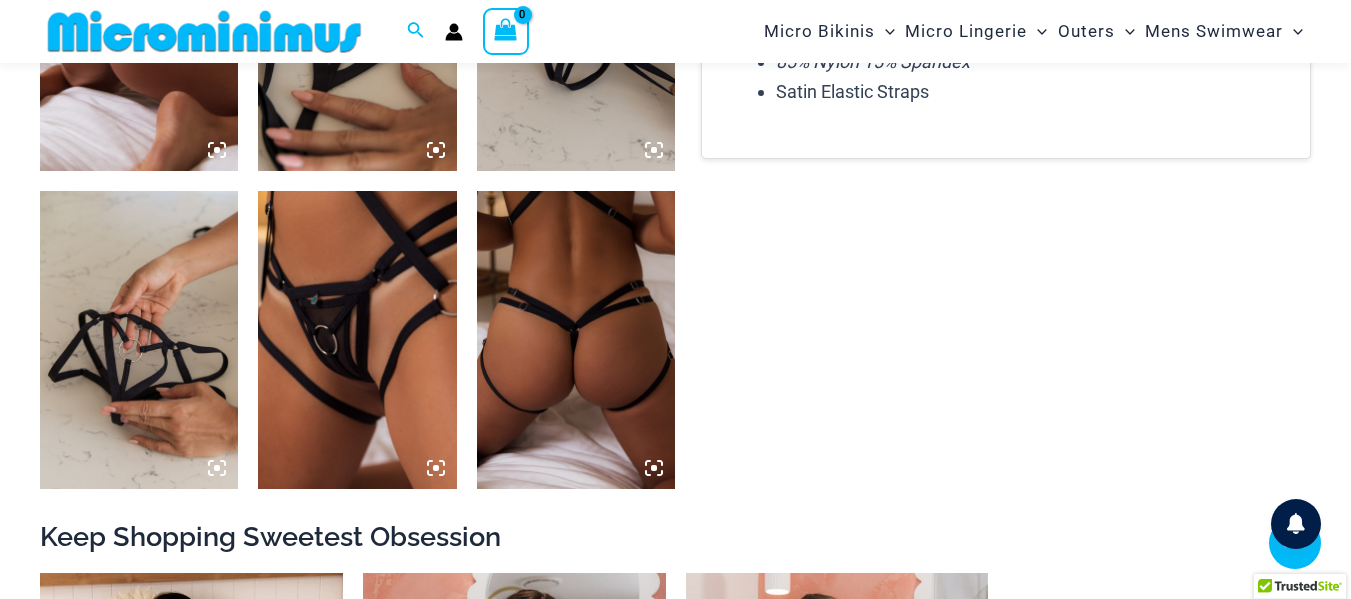 scroll, scrollTop: 1382, scrollLeft: 0, axis: vertical 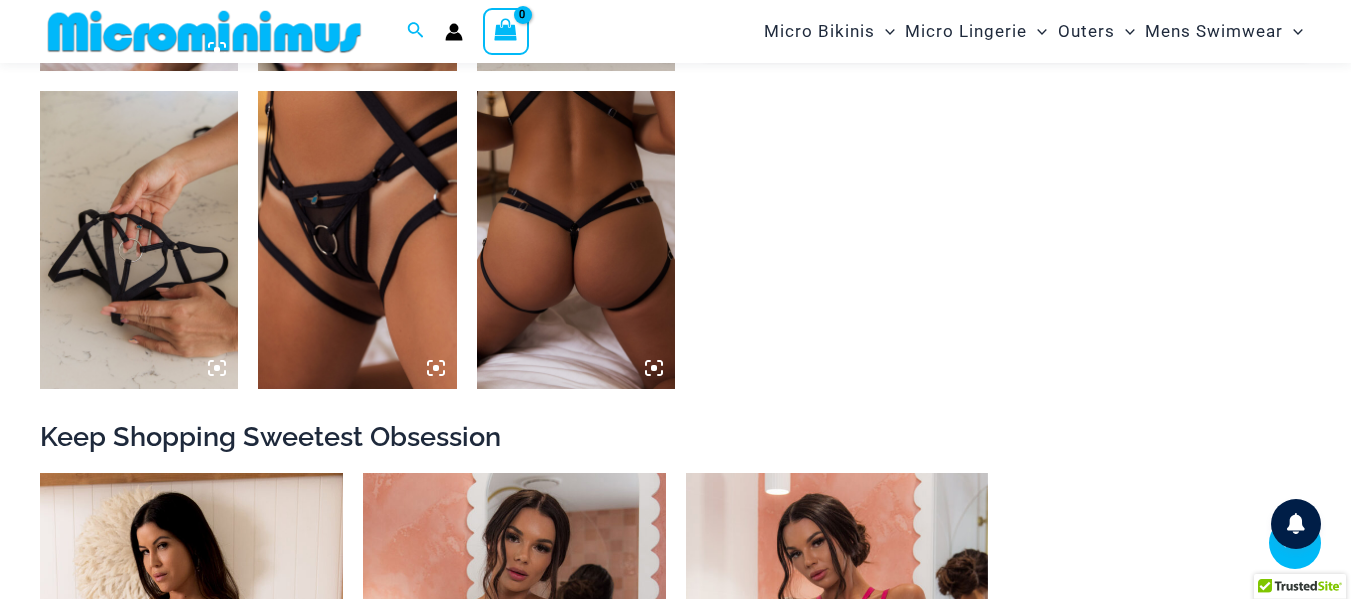 click 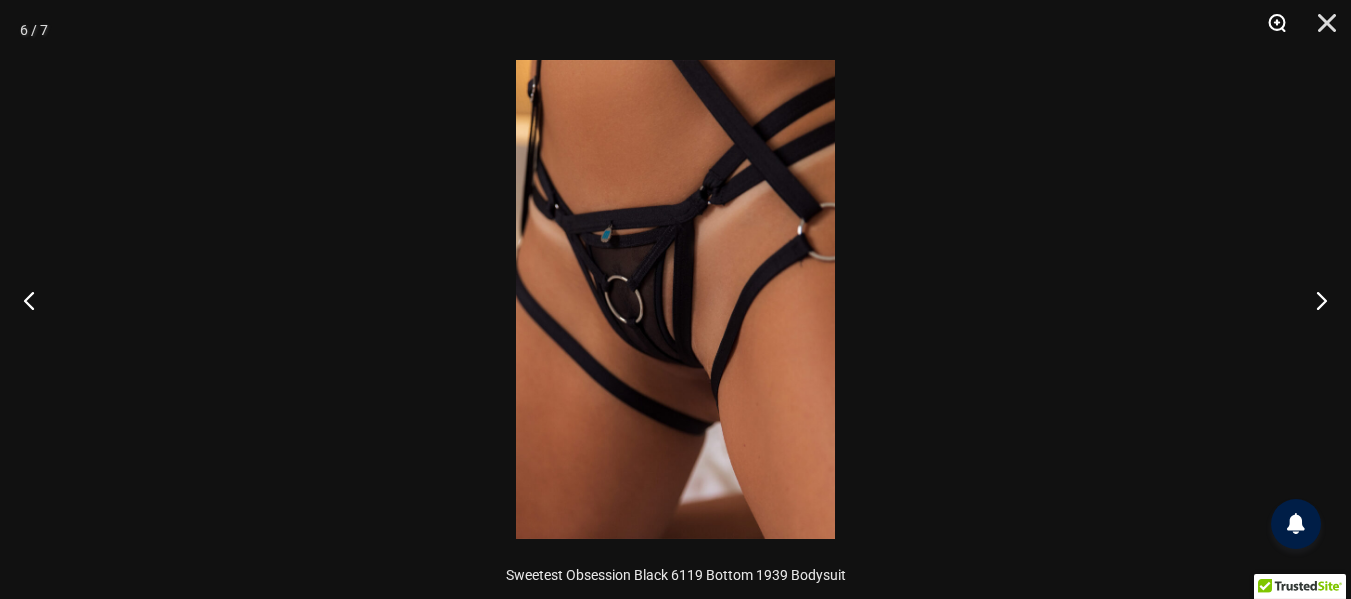 click at bounding box center [1270, 30] 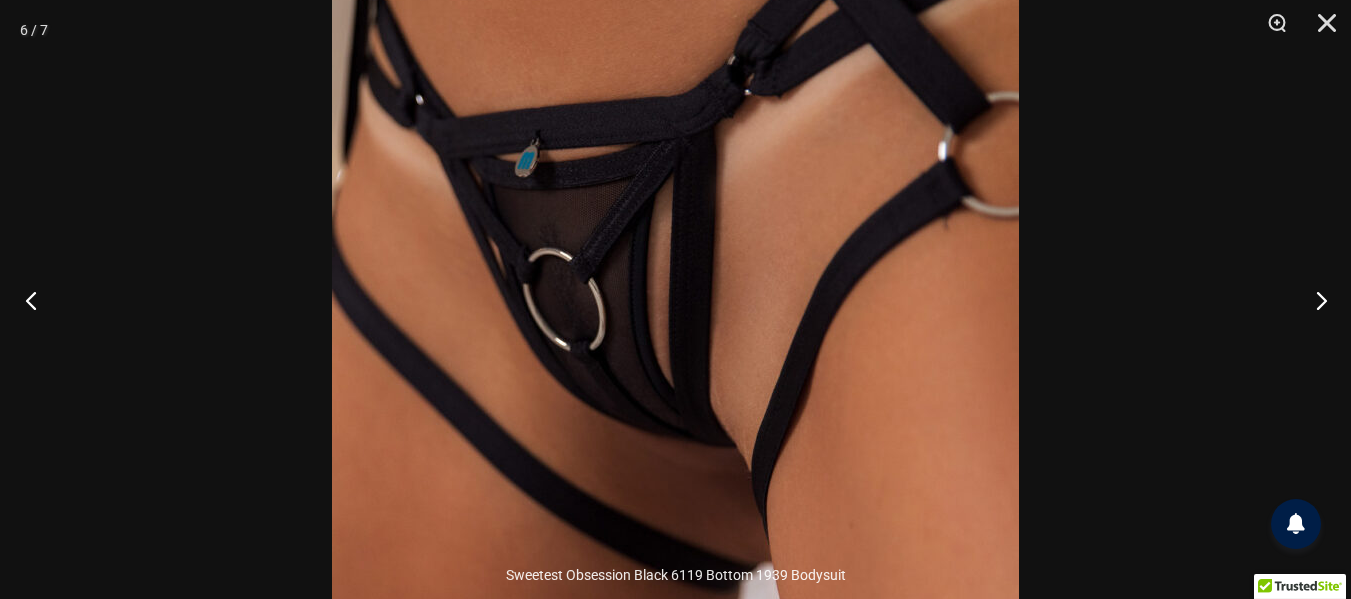 click at bounding box center [37, 300] 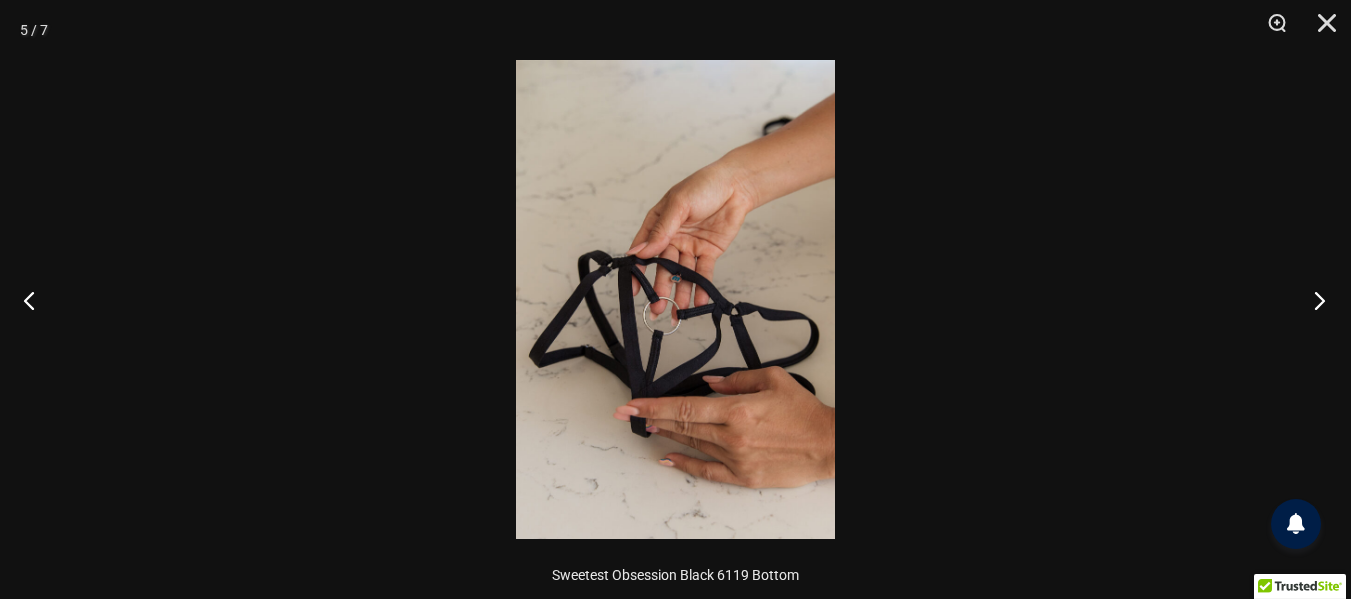 click at bounding box center (1313, 300) 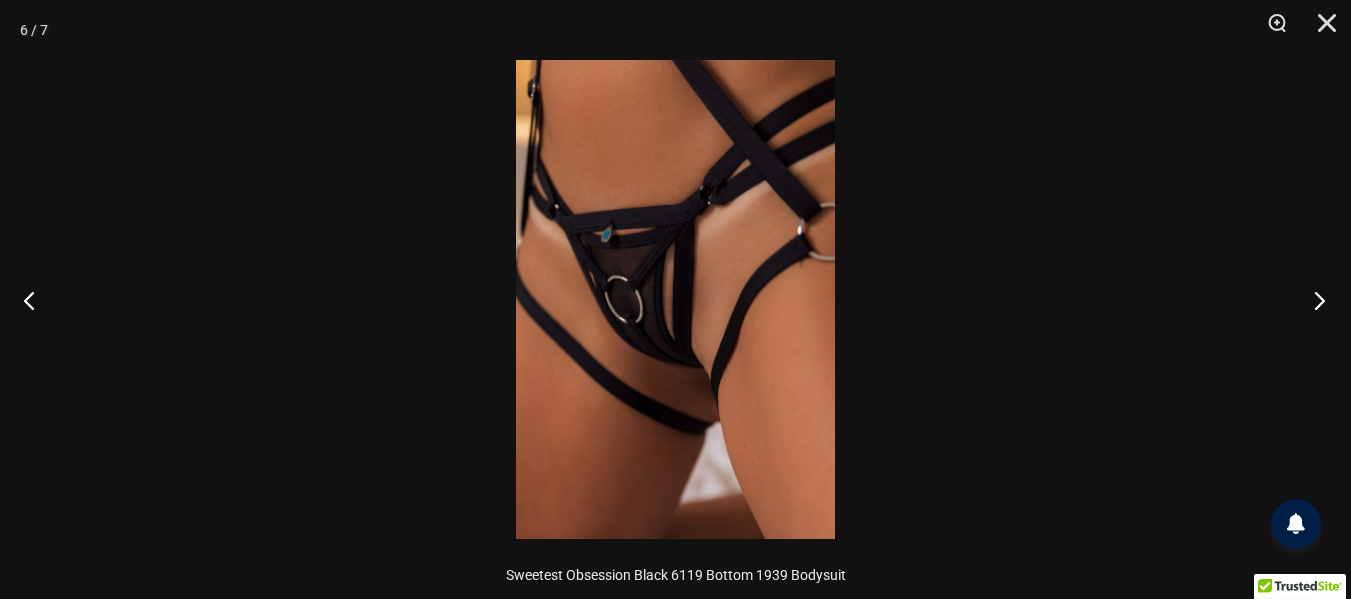 click at bounding box center (1313, 300) 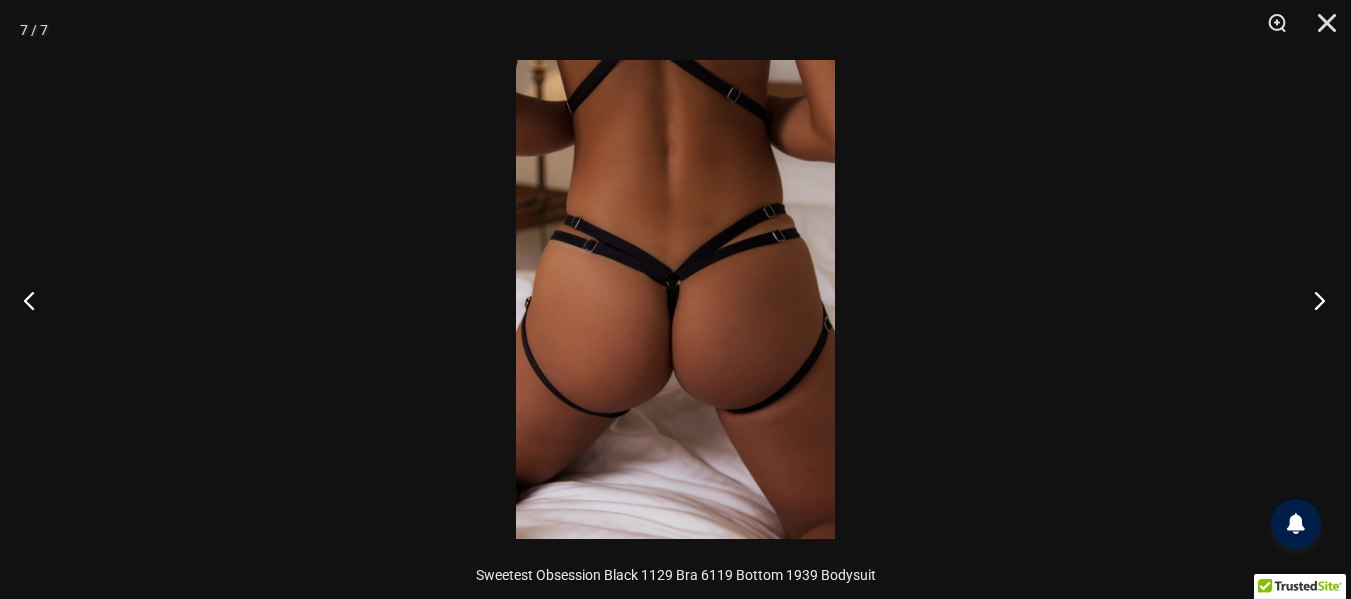 click at bounding box center [1313, 300] 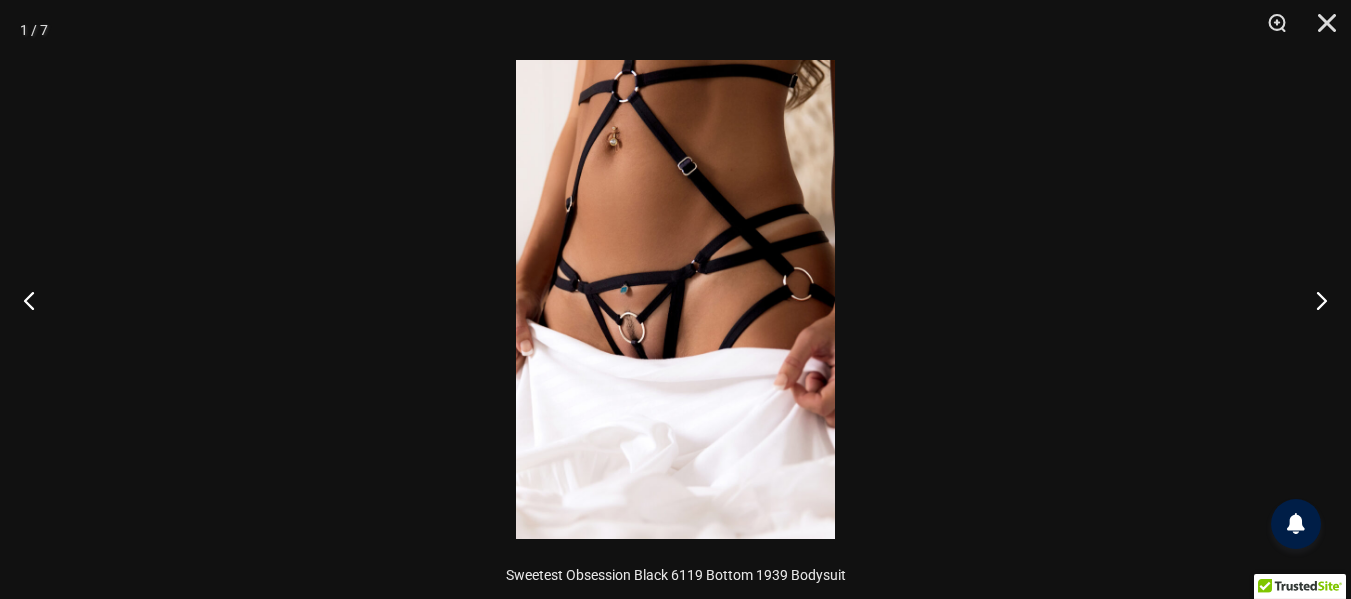 click at bounding box center [675, 299] 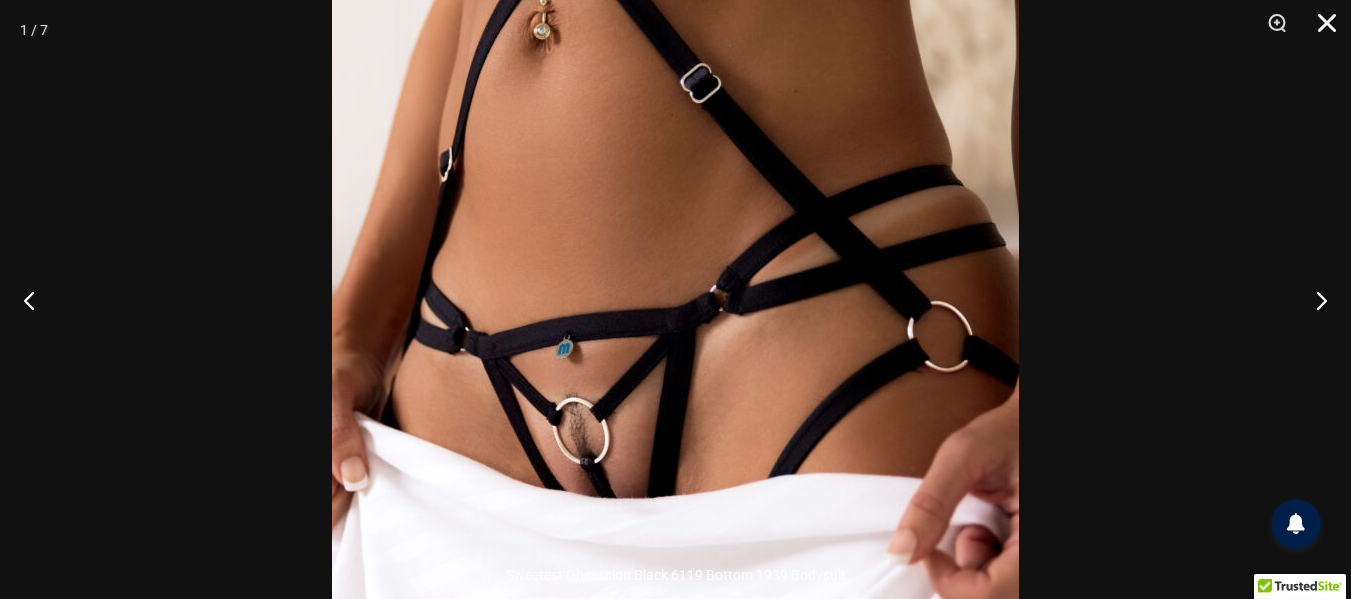 click at bounding box center (1320, 30) 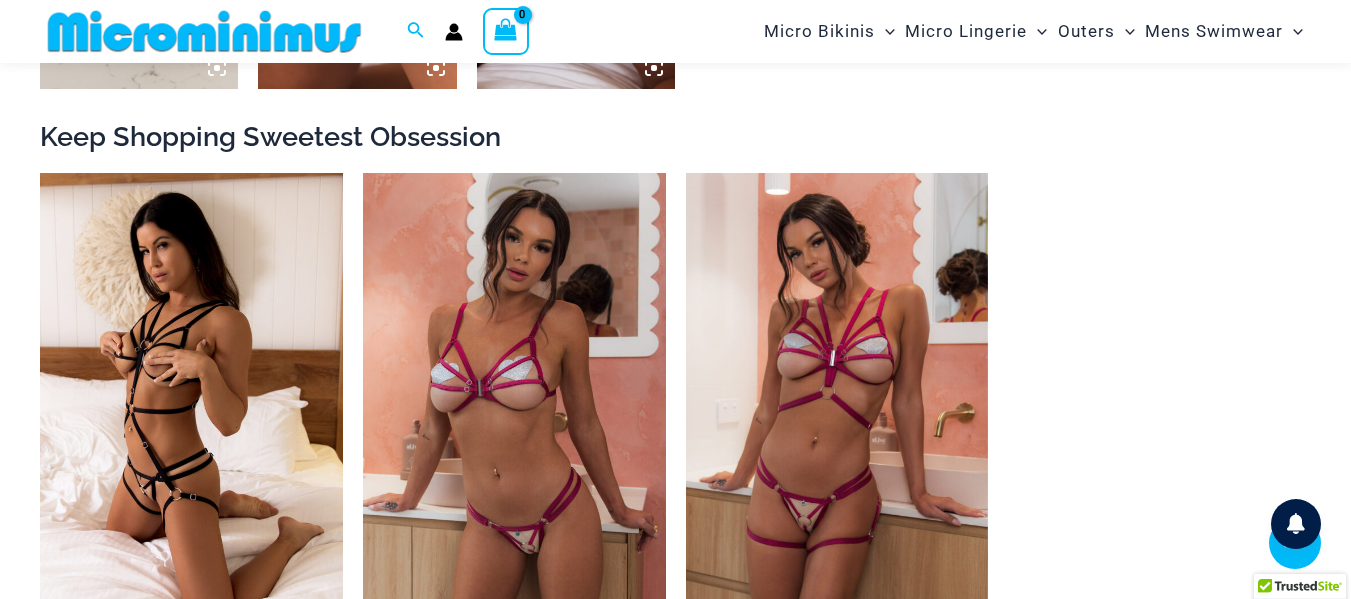 scroll, scrollTop: 1882, scrollLeft: 0, axis: vertical 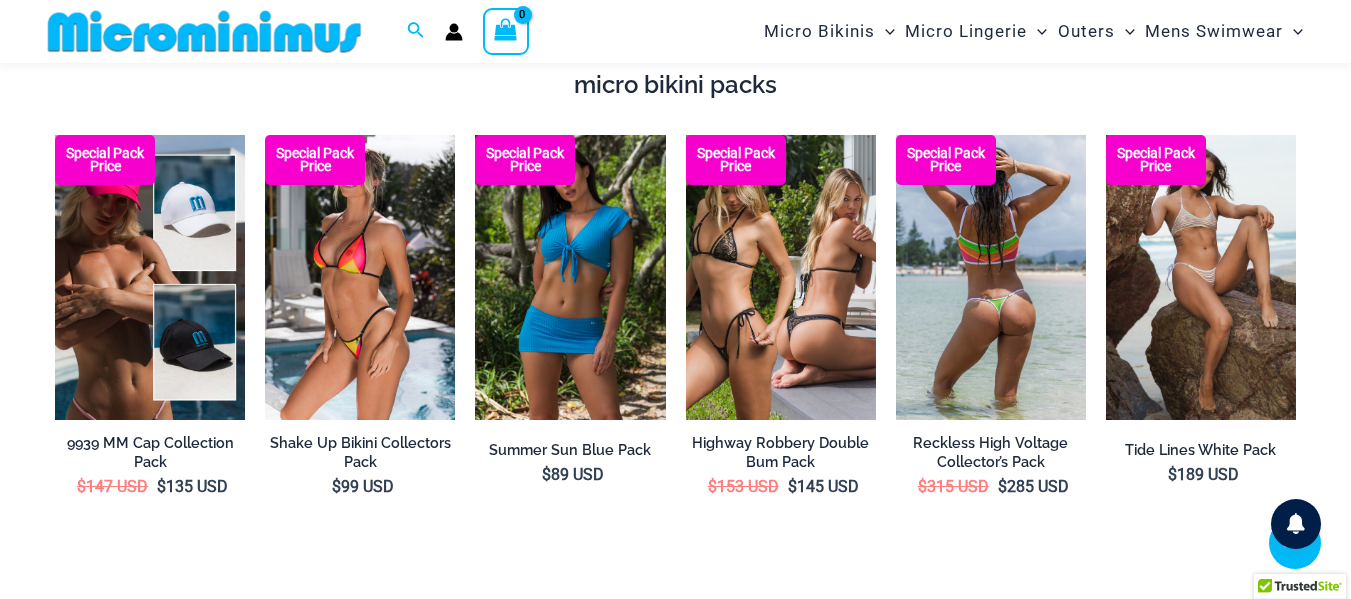 click at bounding box center [991, 277] 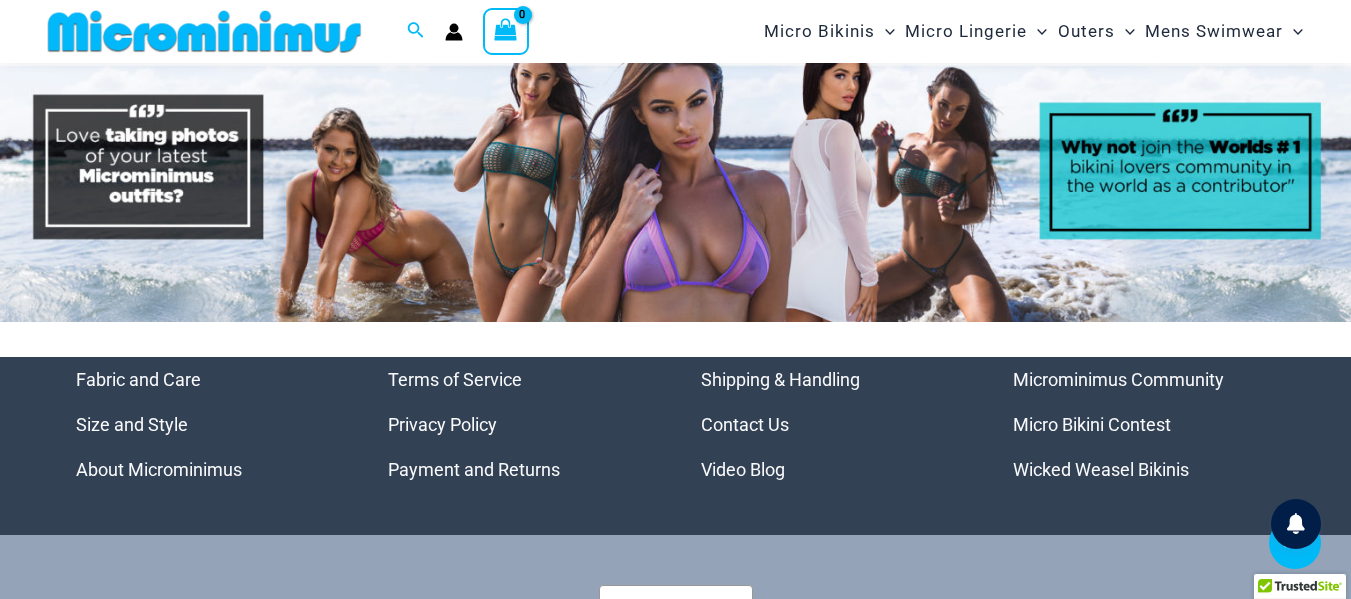 scroll, scrollTop: 9171, scrollLeft: 0, axis: vertical 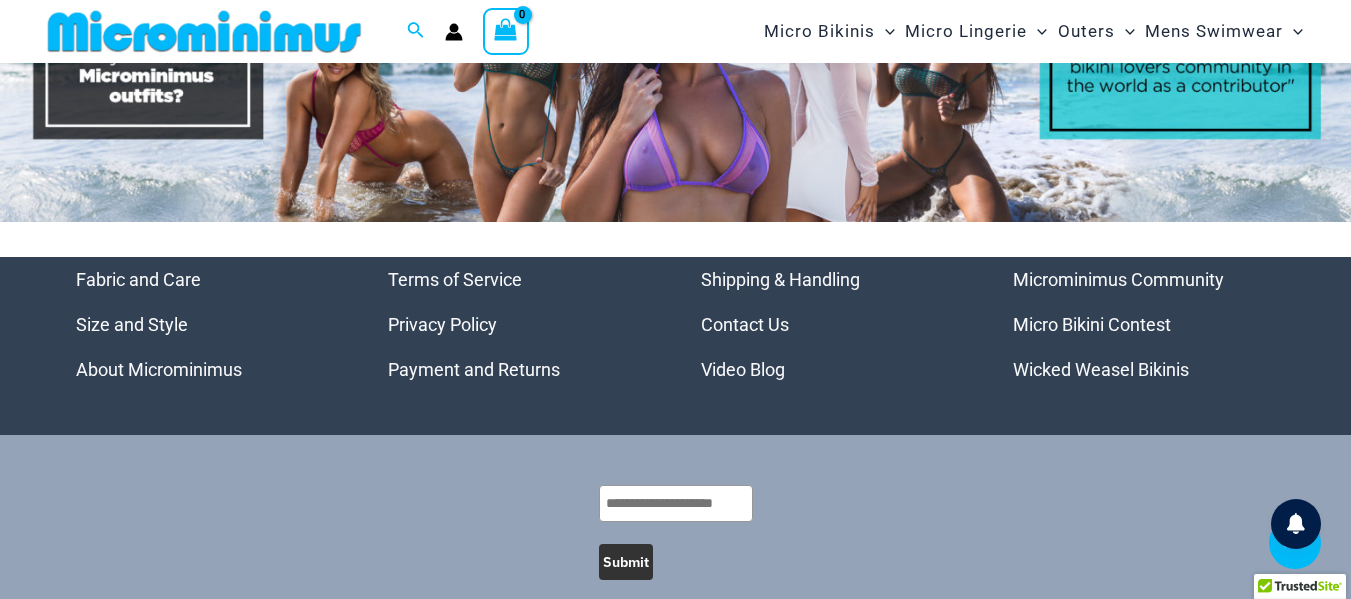 click on "Micro Bikini Contest" at bounding box center (1092, 324) 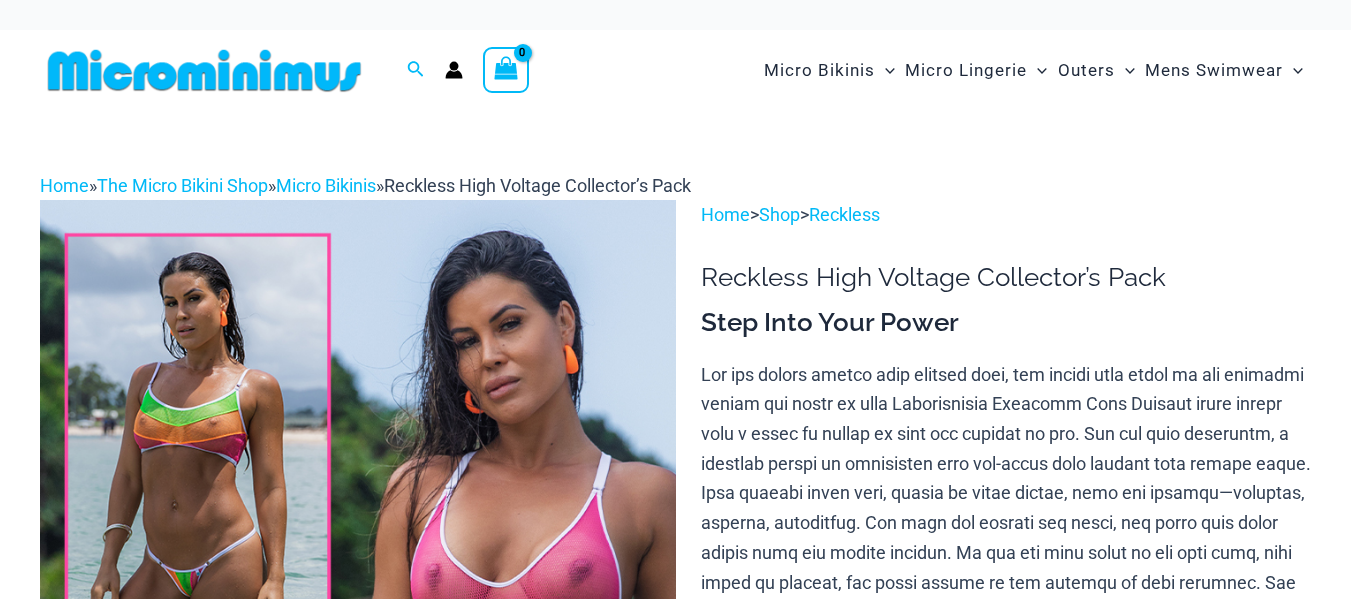 scroll, scrollTop: 200, scrollLeft: 0, axis: vertical 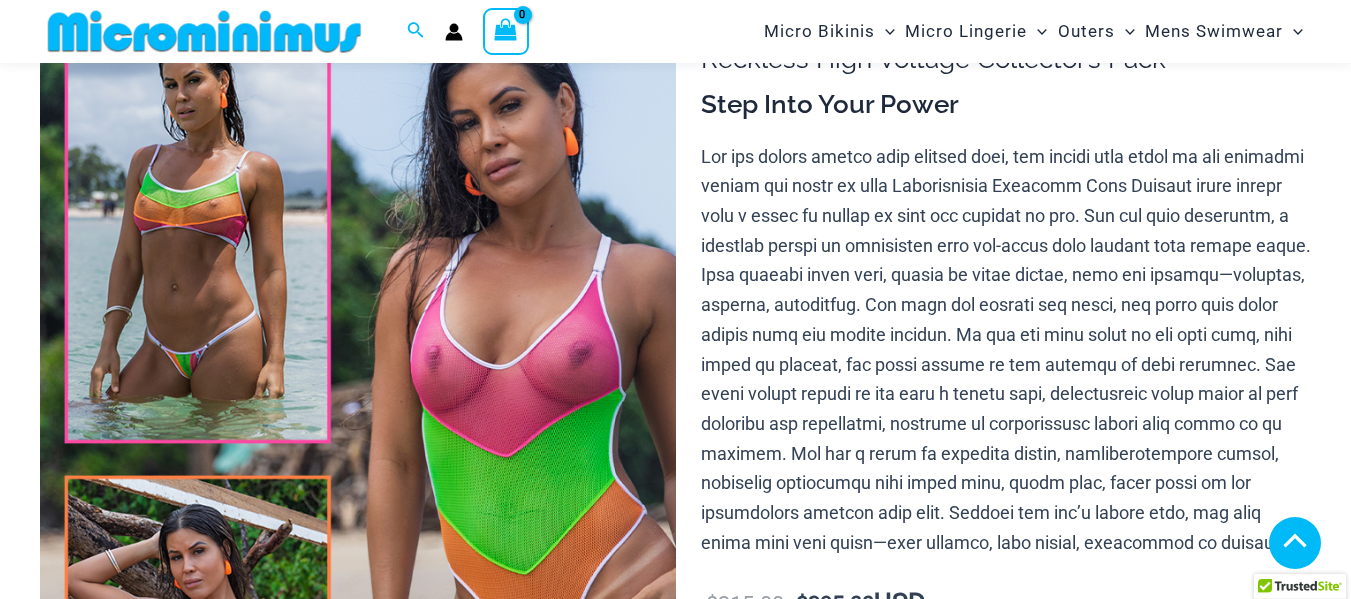 click 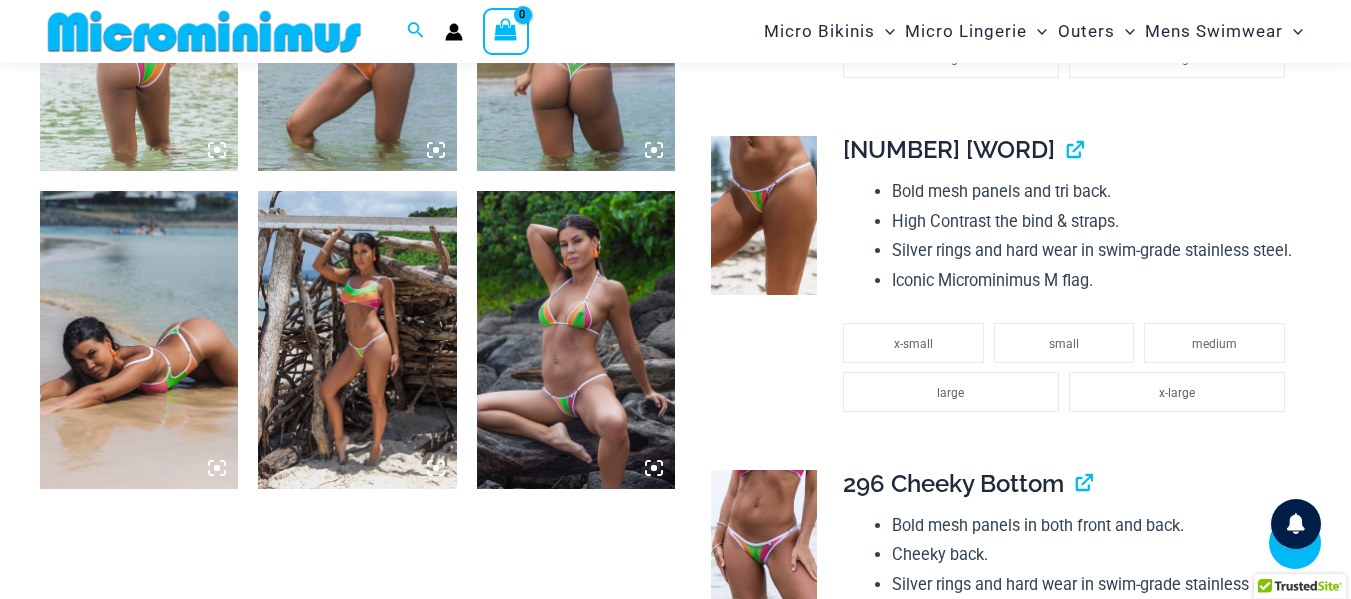 scroll, scrollTop: 1585, scrollLeft: 0, axis: vertical 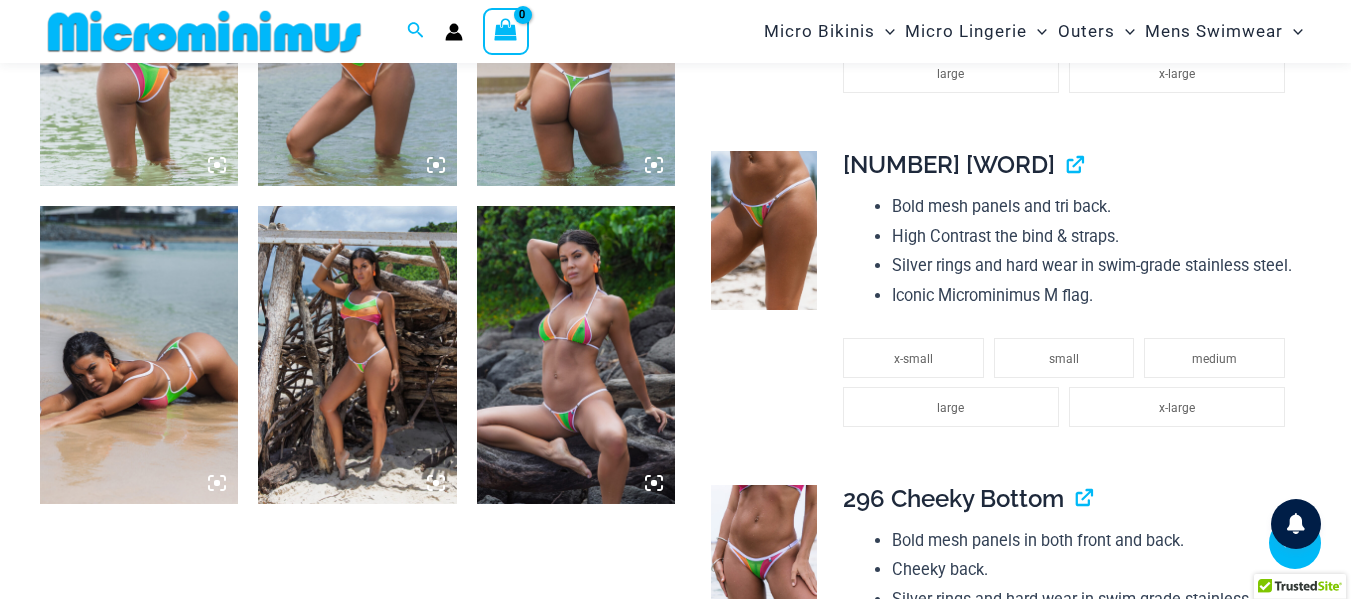 click at bounding box center (357, 37) 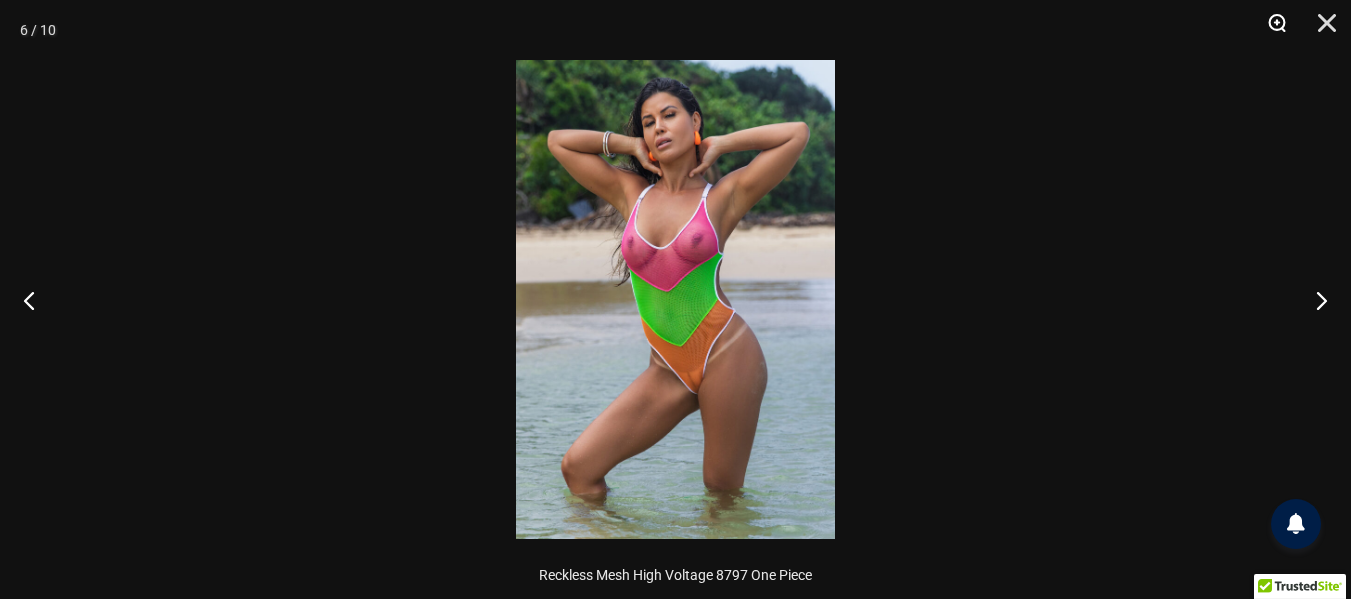 click at bounding box center [1270, 30] 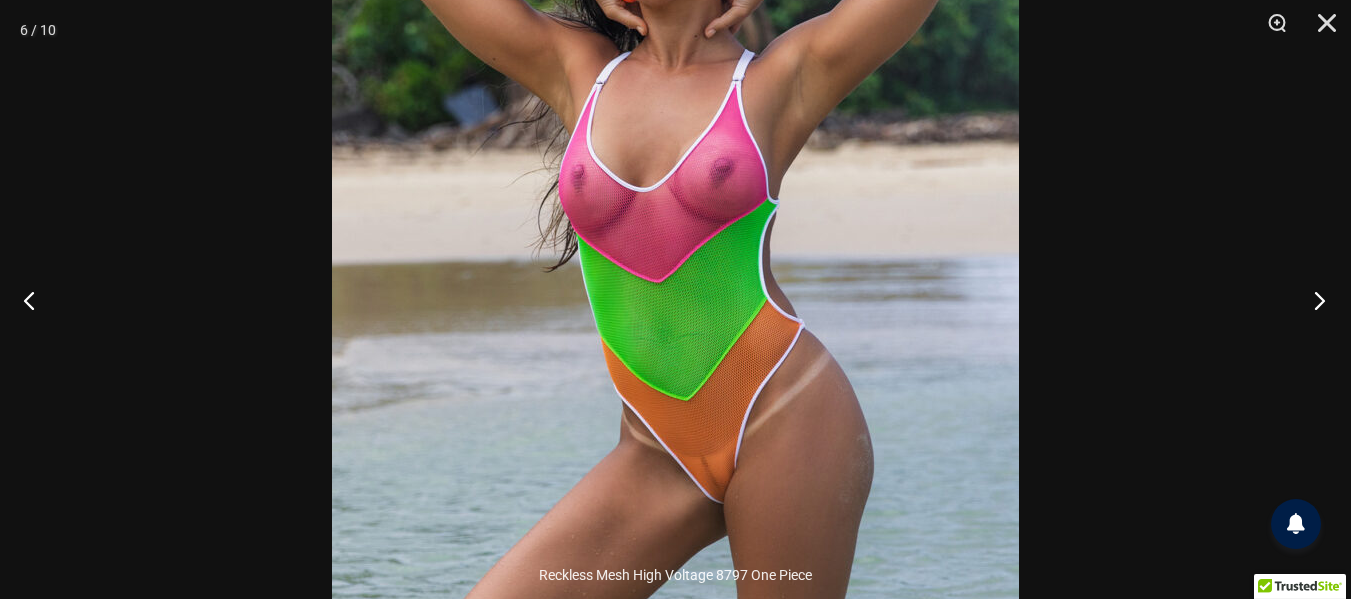 click at bounding box center [1313, 300] 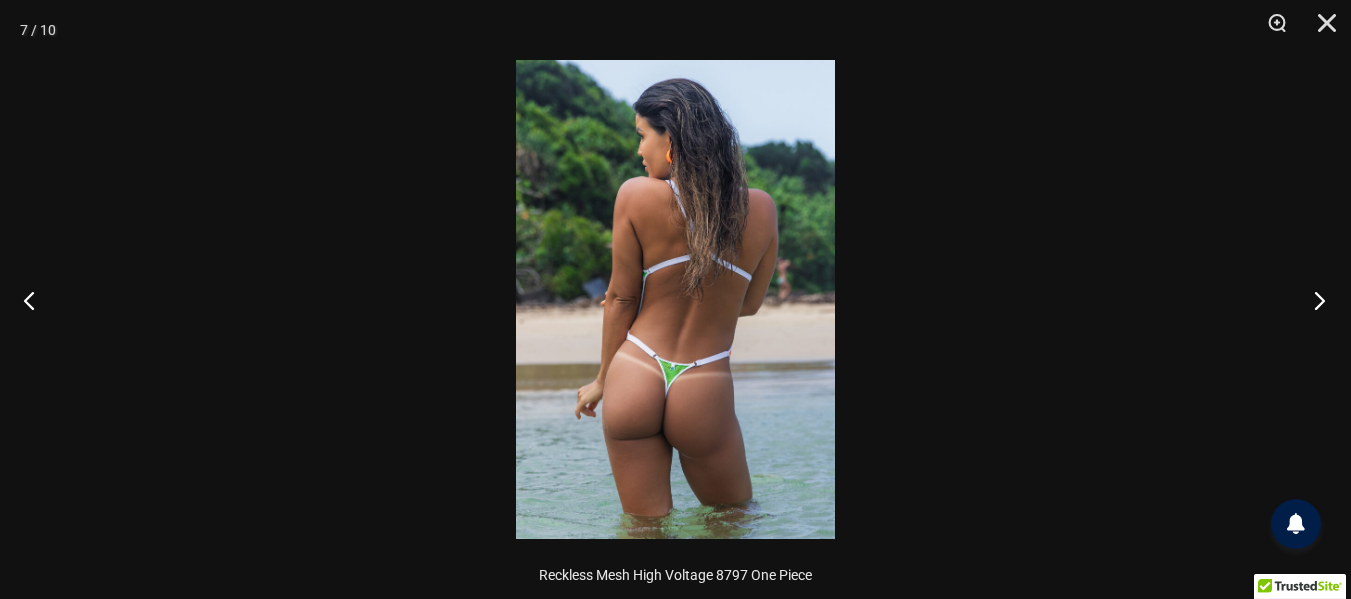 click at bounding box center (1313, 300) 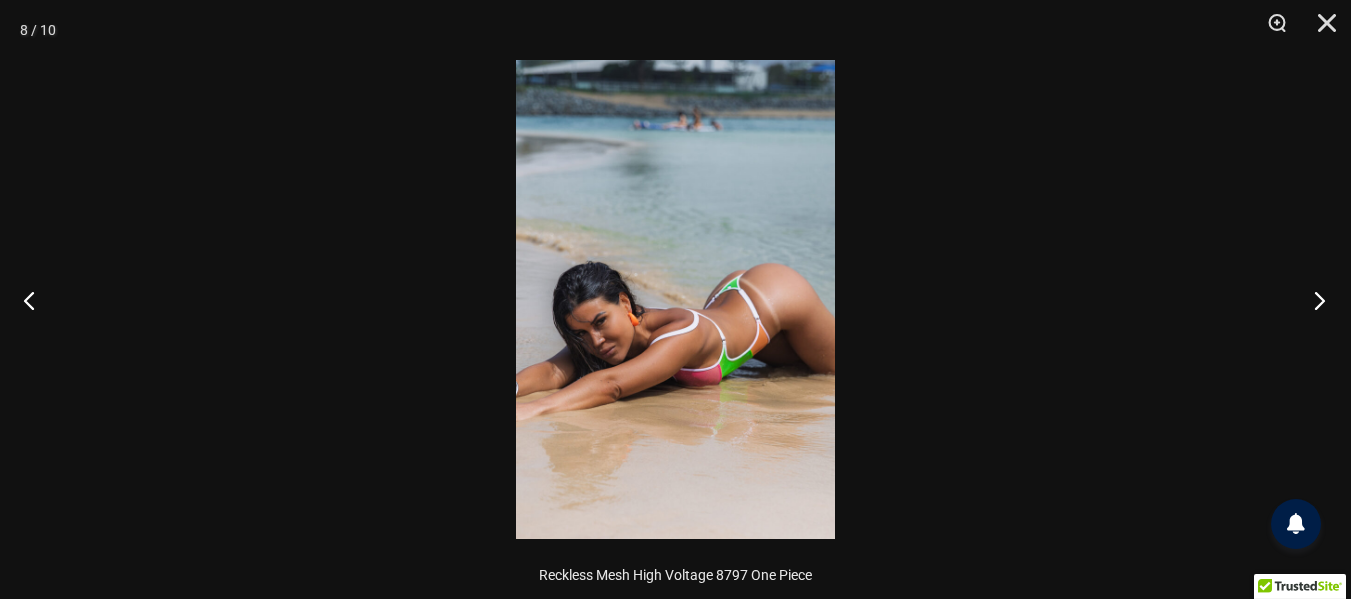 click at bounding box center (1313, 300) 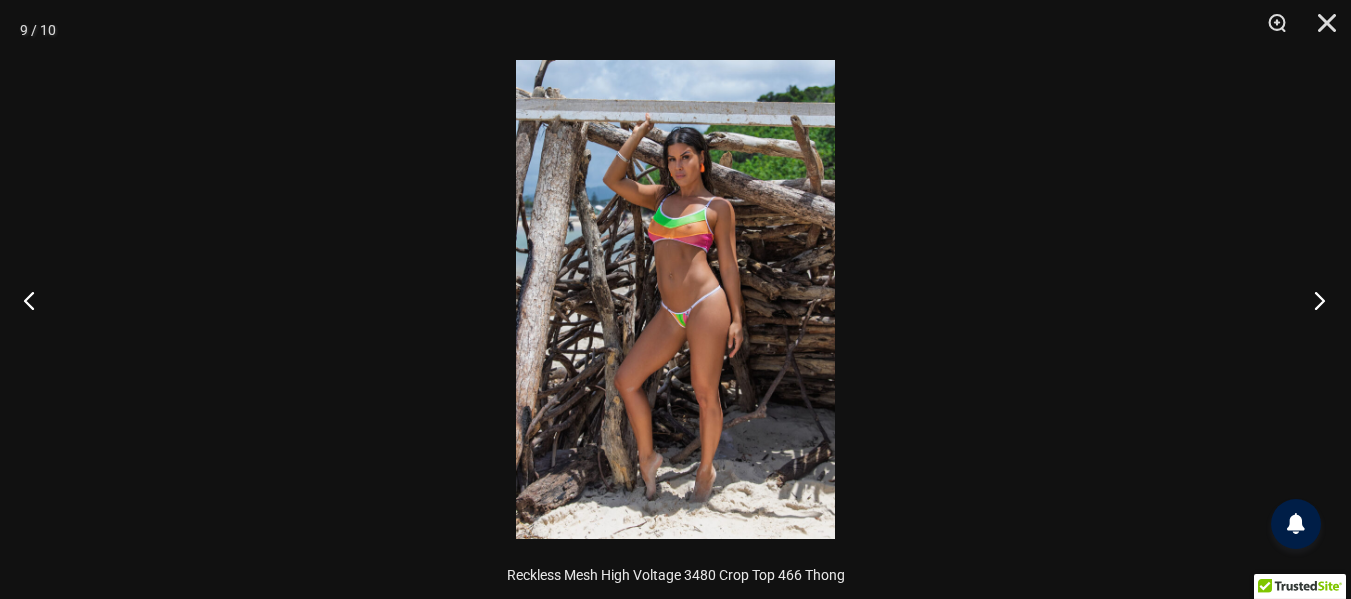 click at bounding box center [1313, 300] 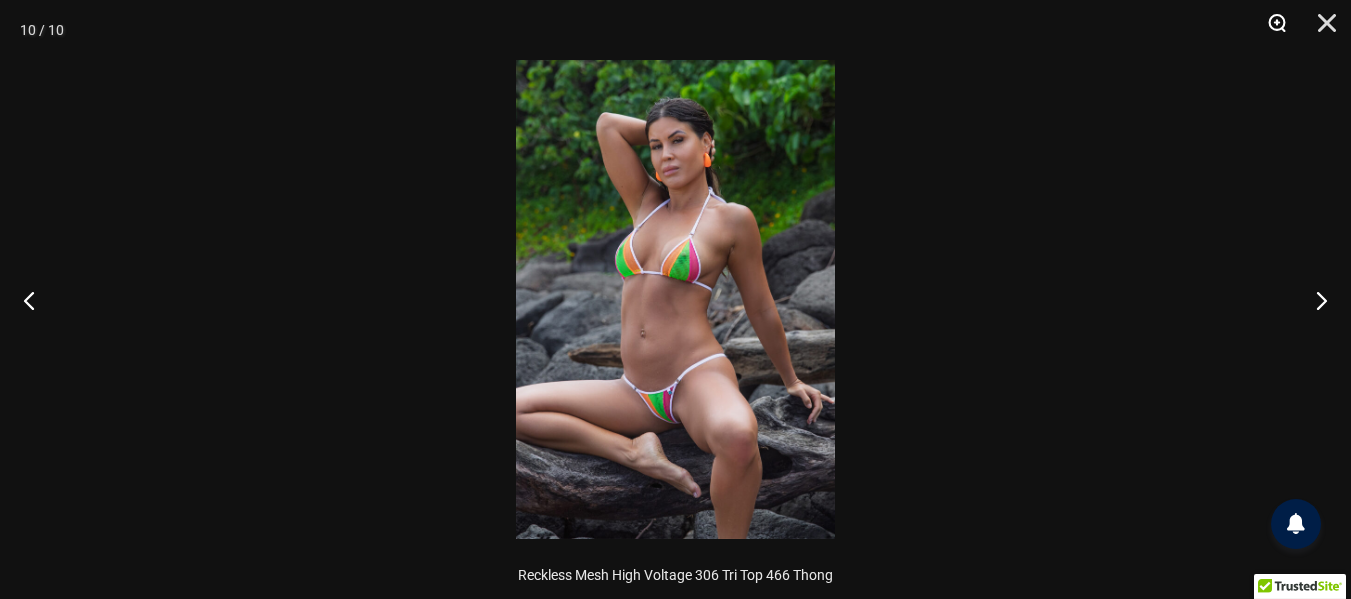 click at bounding box center (1270, 30) 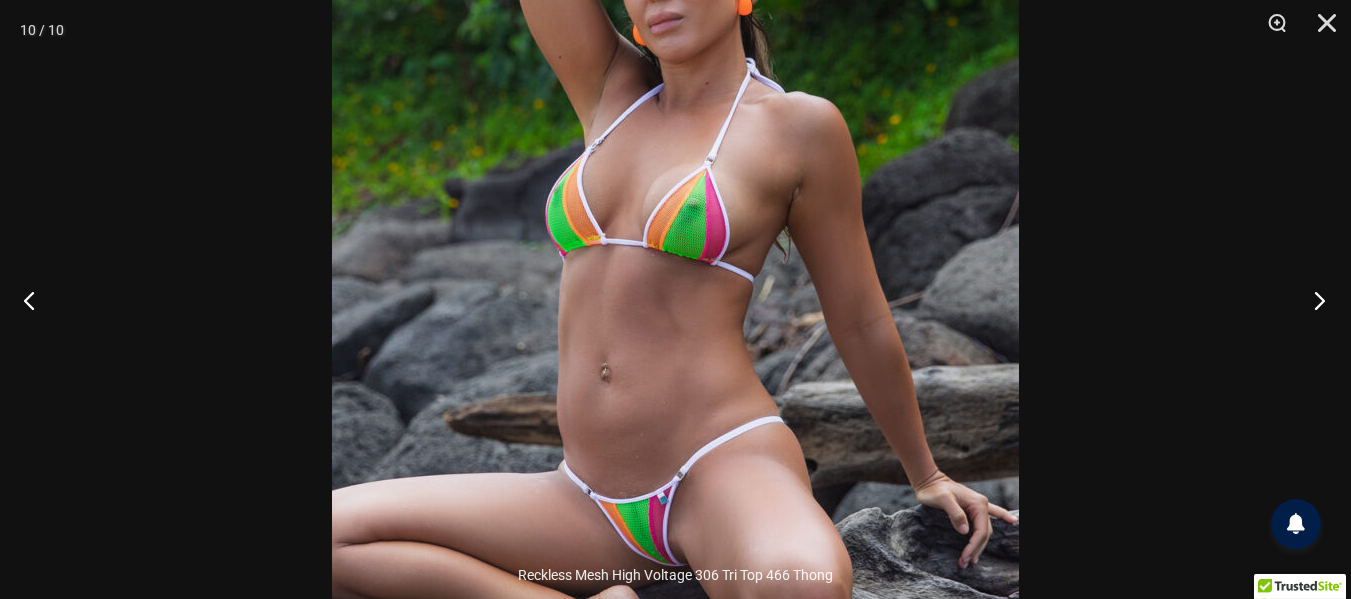 click at bounding box center (1313, 300) 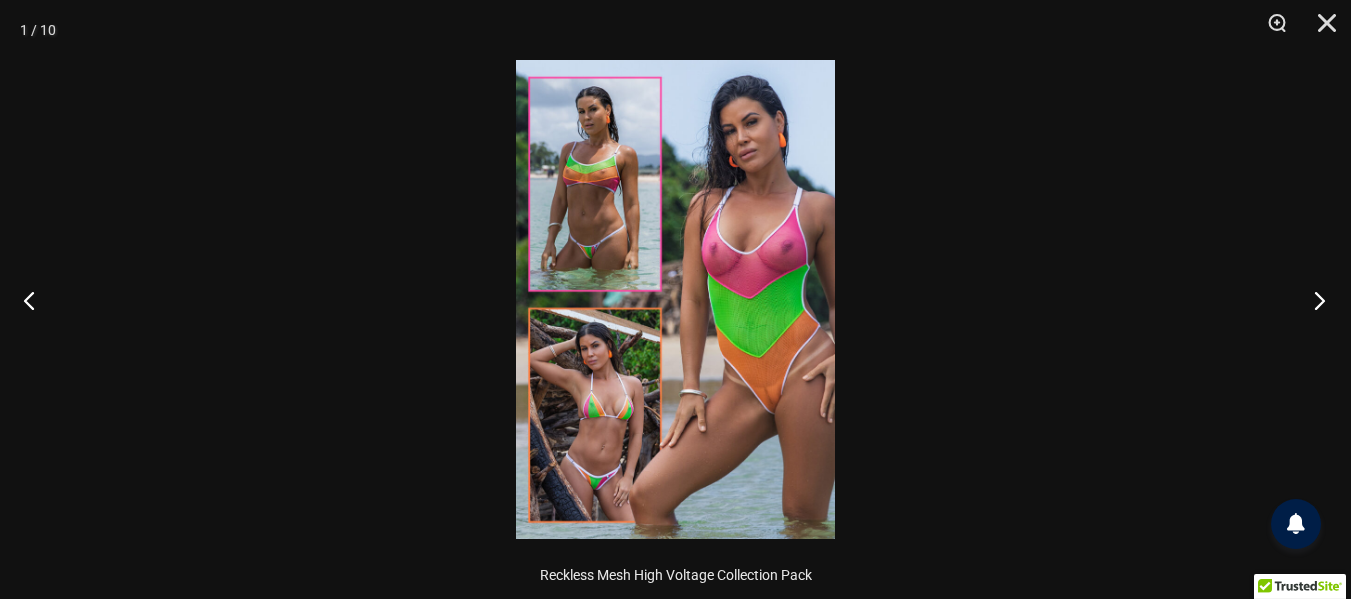 click at bounding box center (1313, 300) 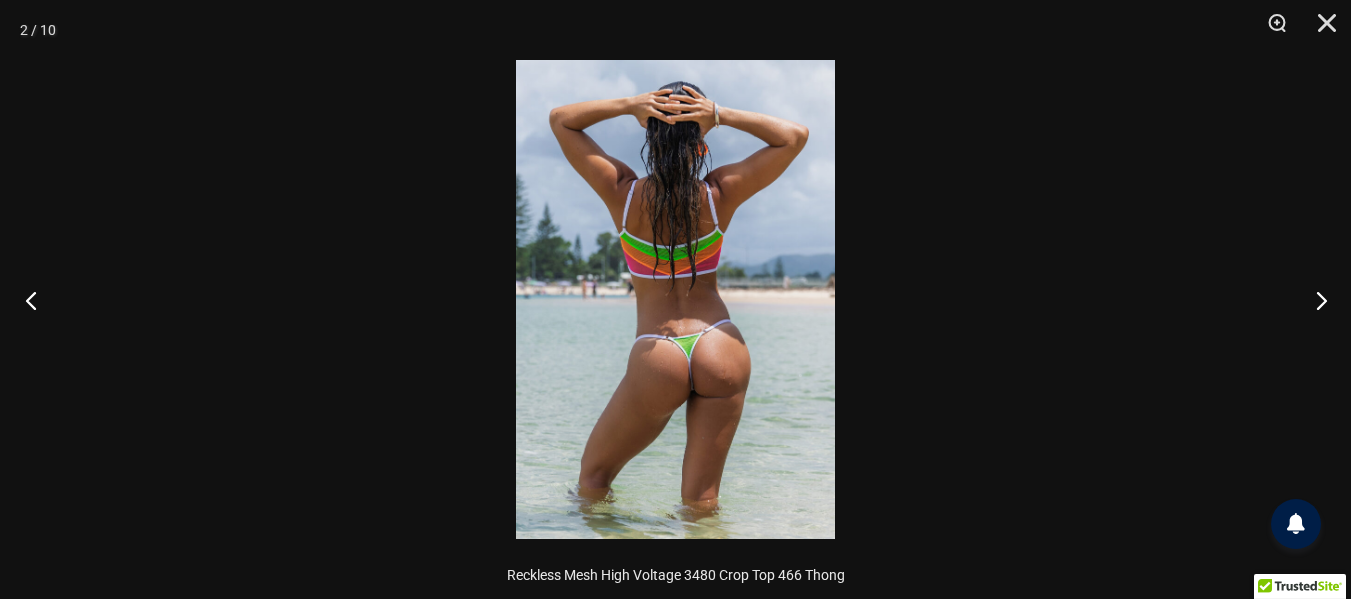 click at bounding box center [37, 300] 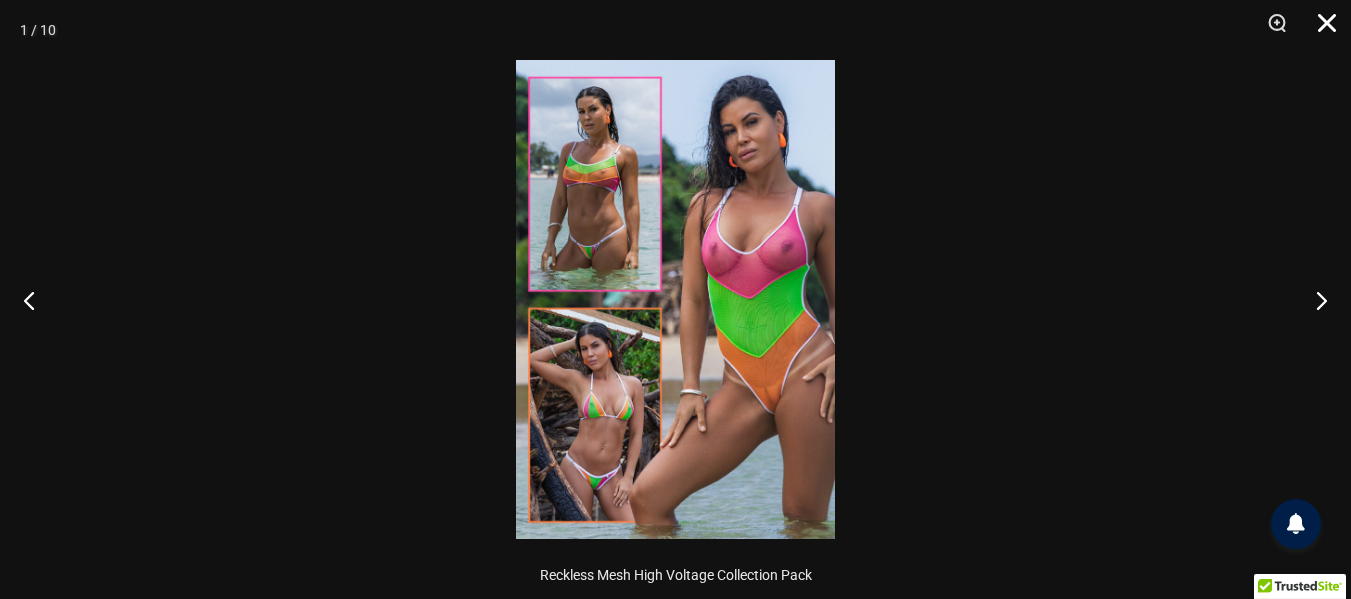 click at bounding box center [1320, 30] 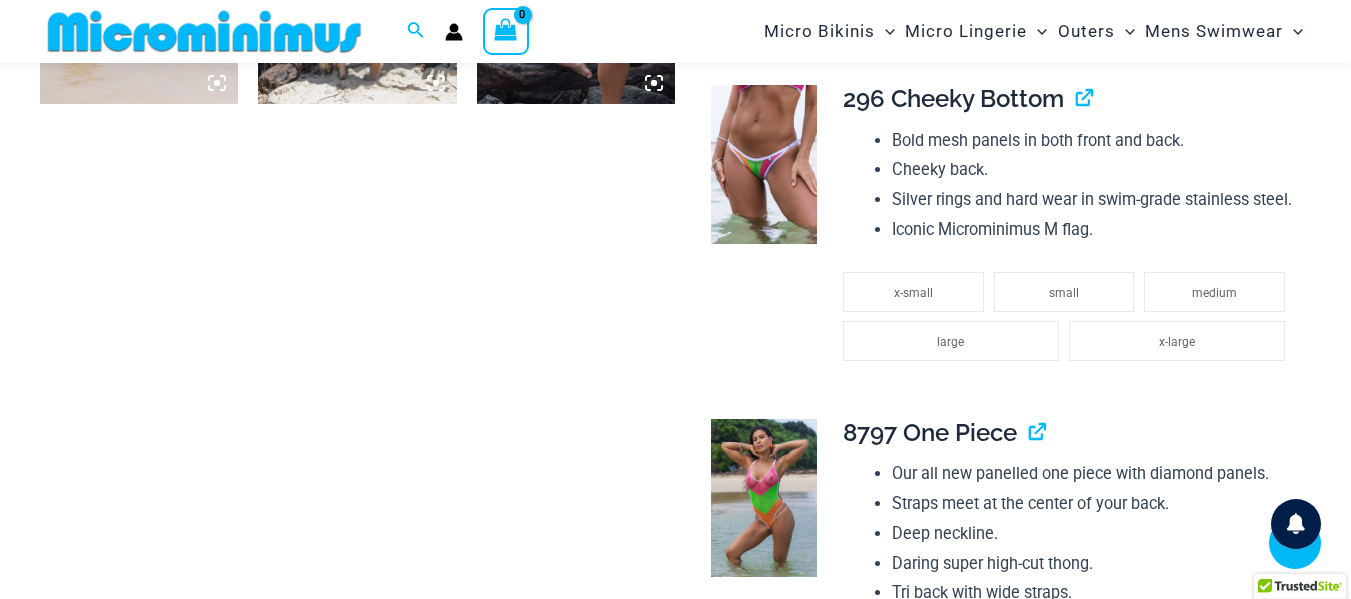 scroll, scrollTop: 2385, scrollLeft: 0, axis: vertical 